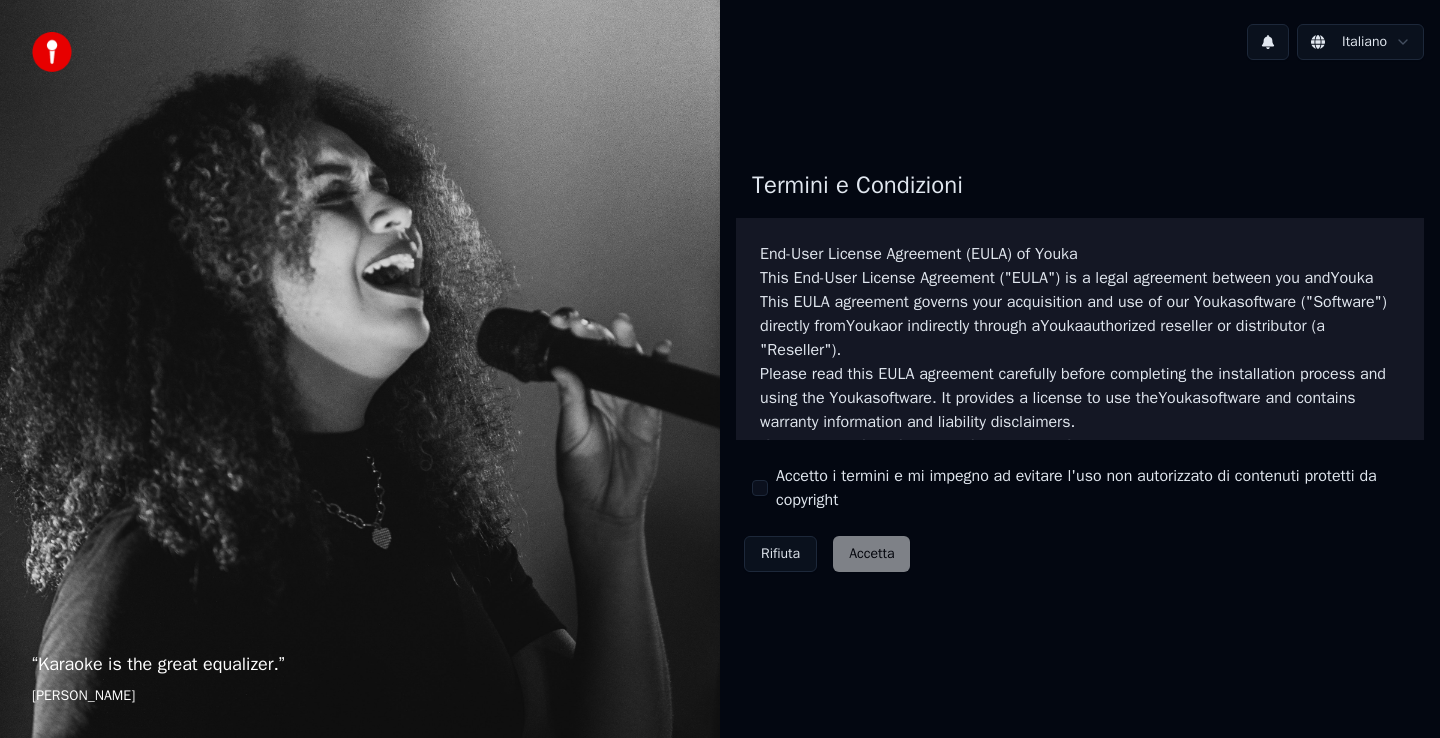 scroll, scrollTop: 0, scrollLeft: 0, axis: both 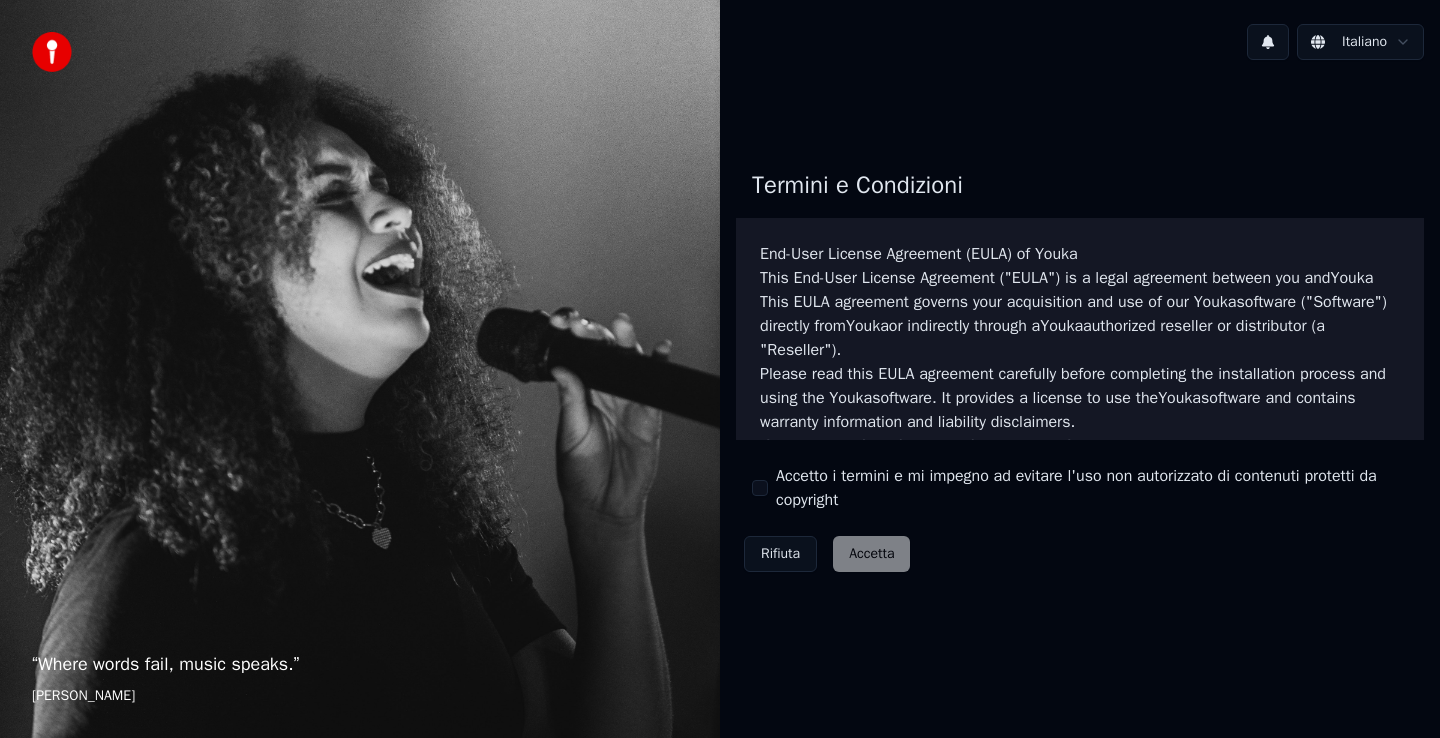 click on "Accetto i termini e mi impegno ad evitare l'uso non autorizzato di contenuti protetti da copyright" at bounding box center [760, 488] 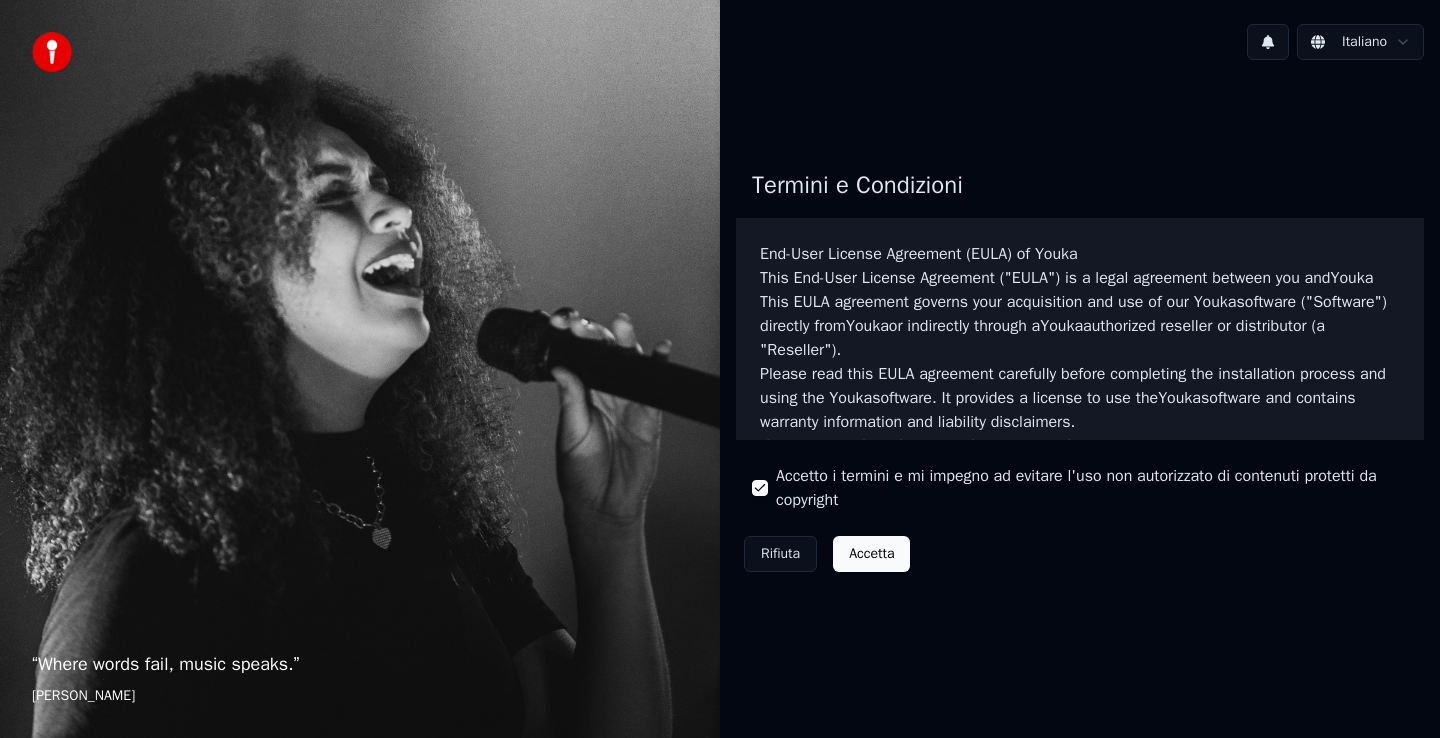 click on "Accetta" at bounding box center [871, 554] 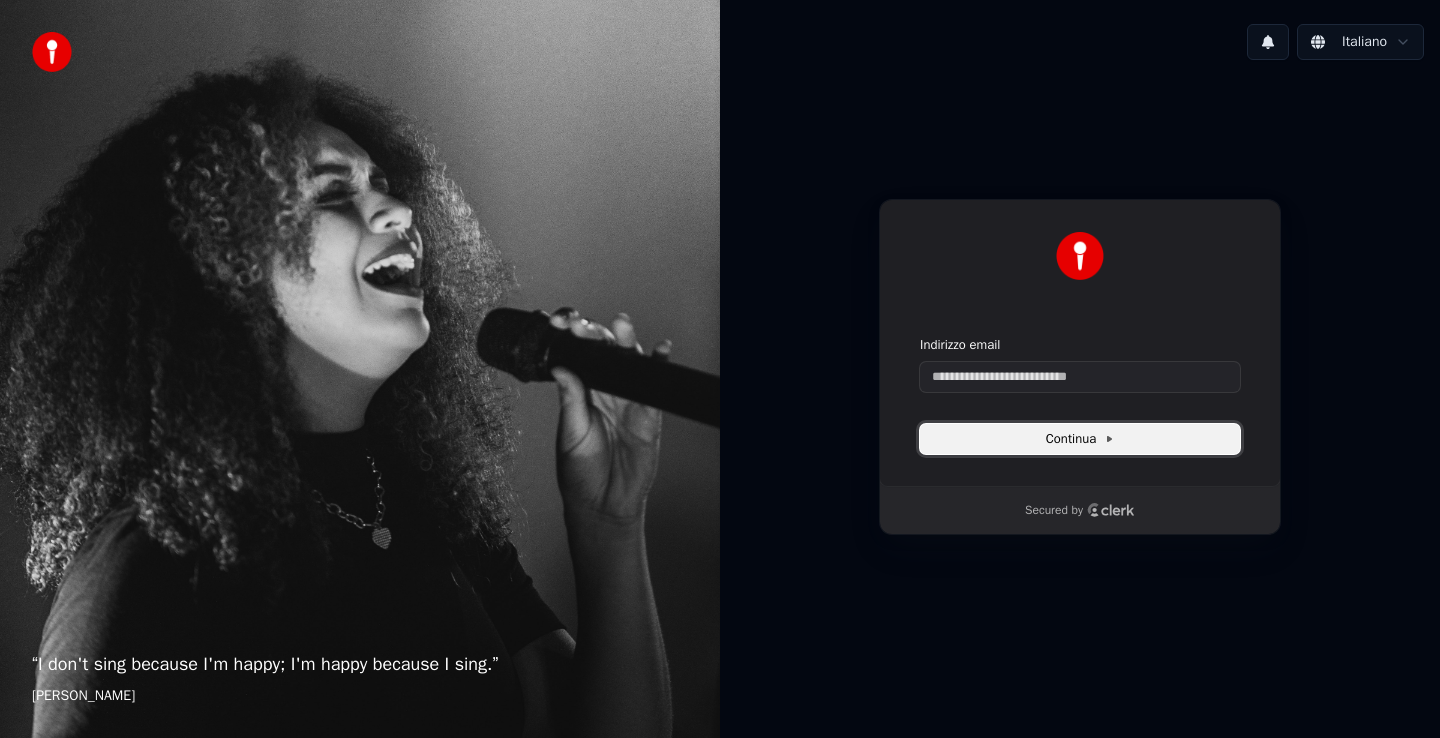 click on "Continua" at bounding box center (1080, 439) 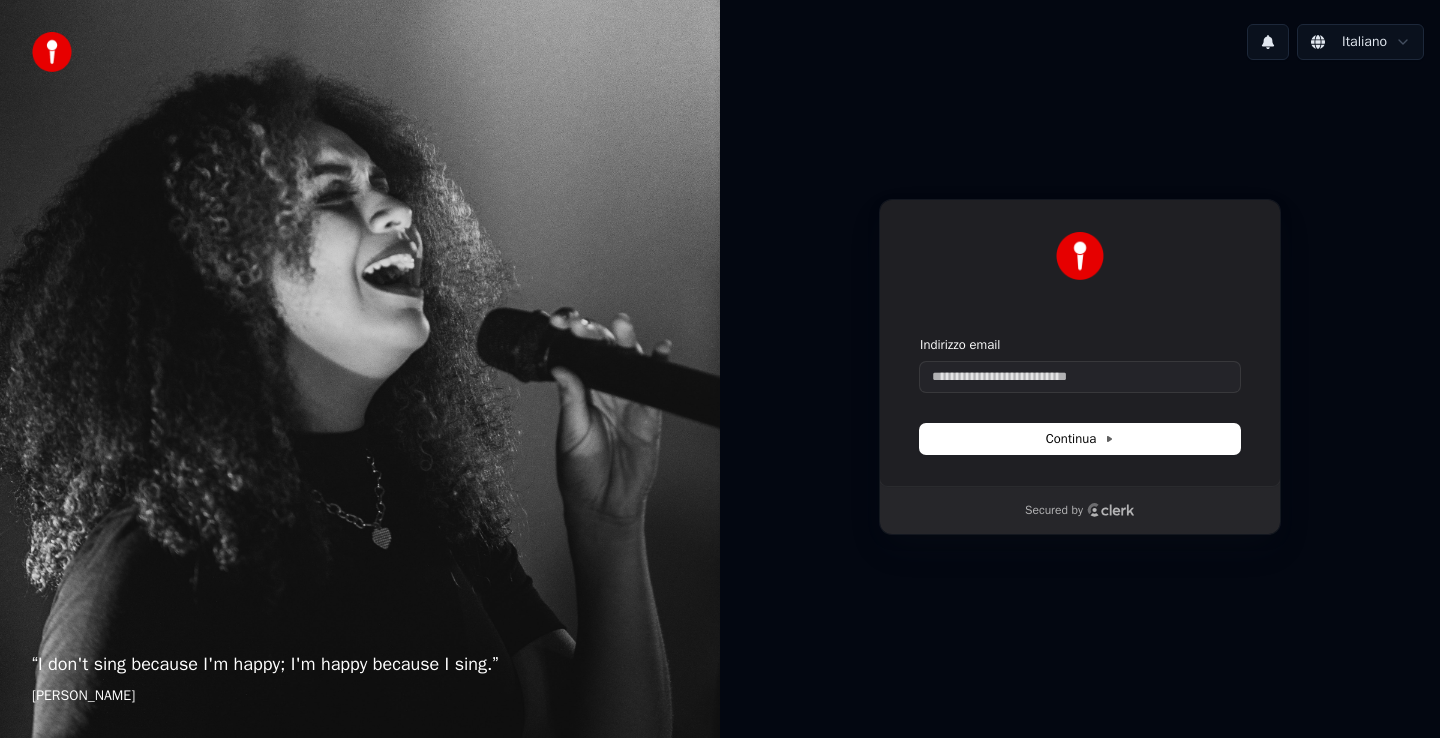 click on "Continua con Google oppure Indirizzo email Continua Secured by" at bounding box center (1080, 367) 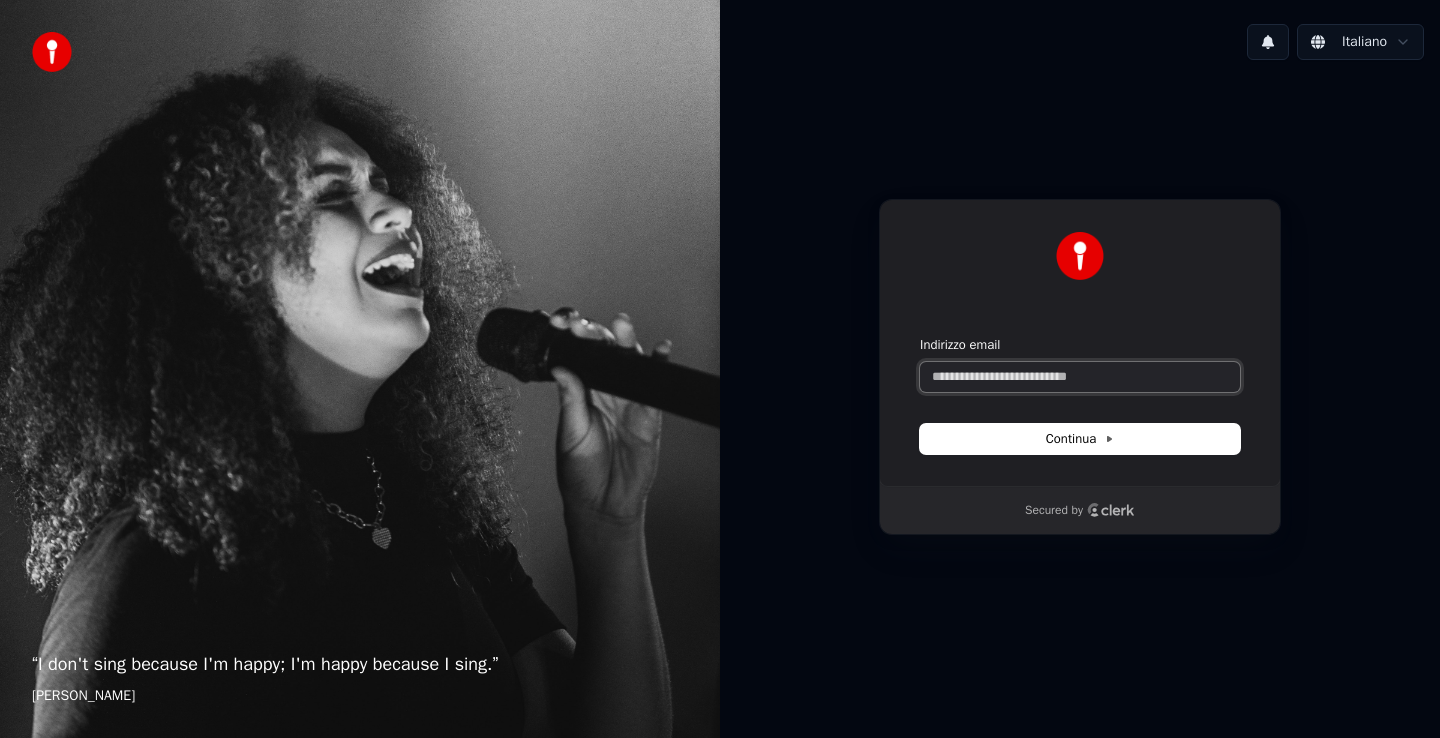 click on "Indirizzo email" at bounding box center (1080, 377) 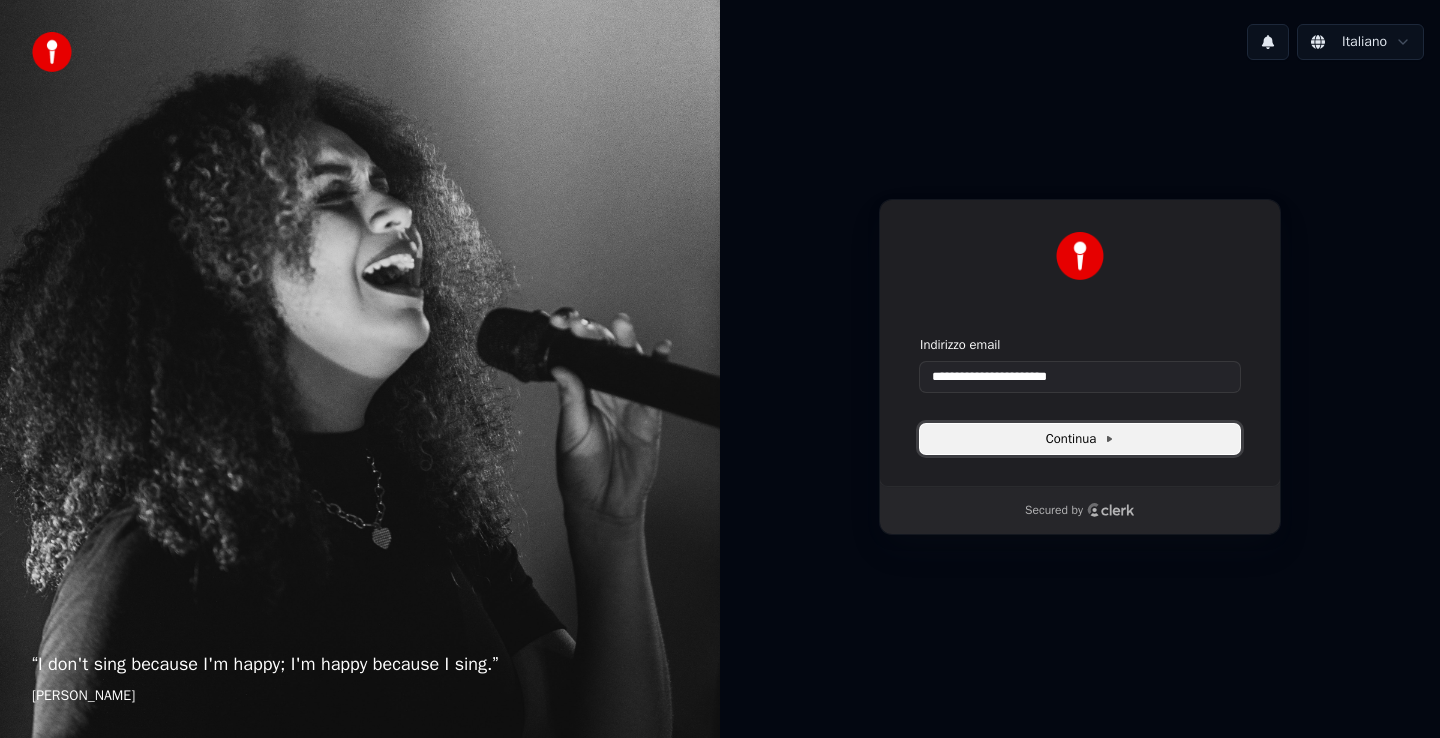 click on "Continua" at bounding box center [1080, 439] 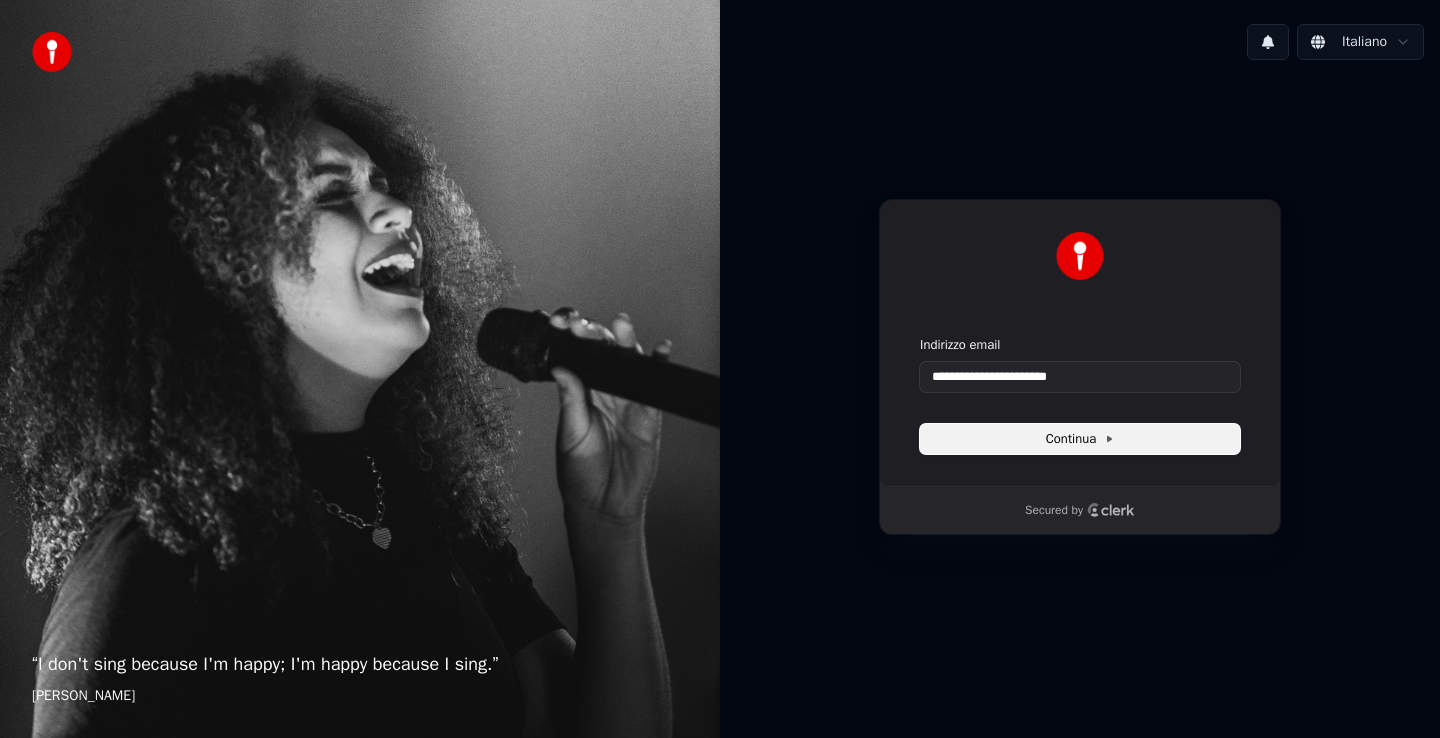 type on "**********" 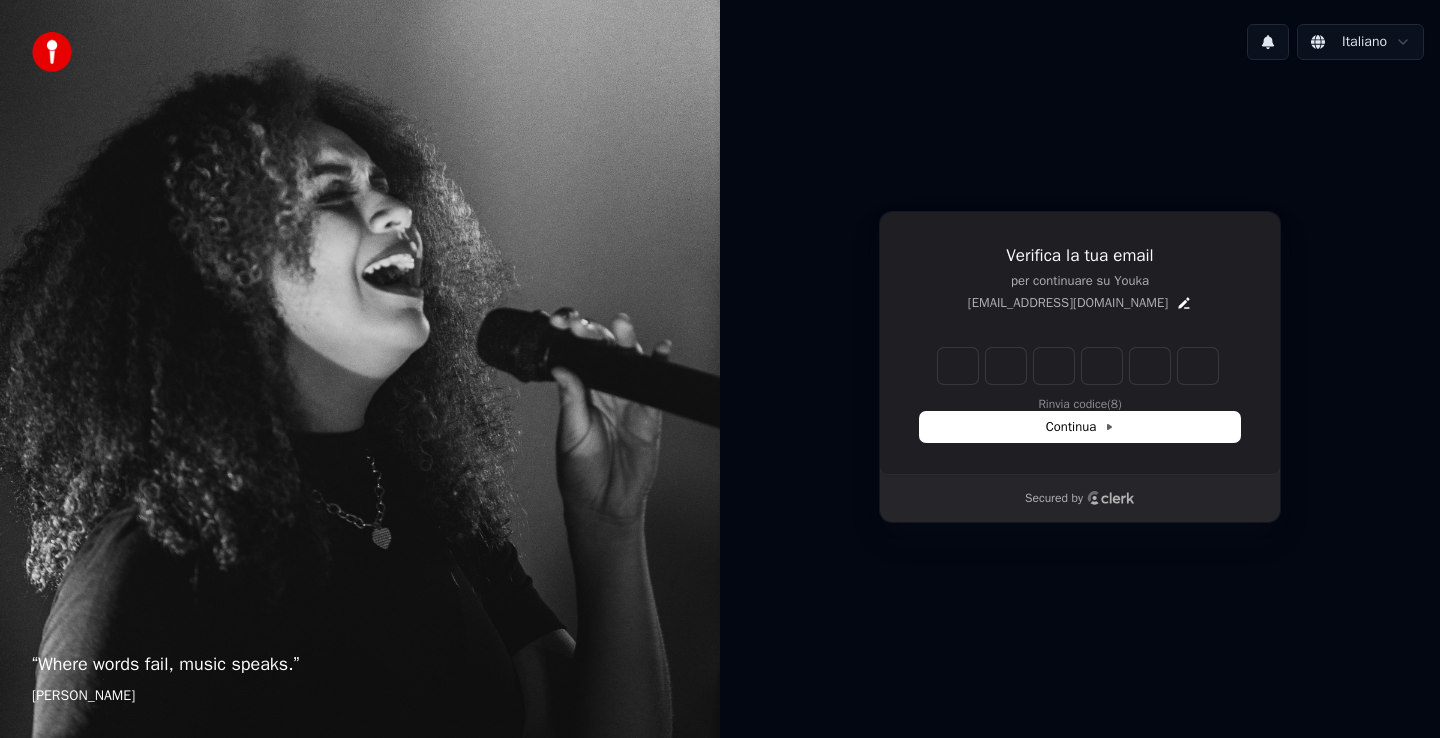 type on "*" 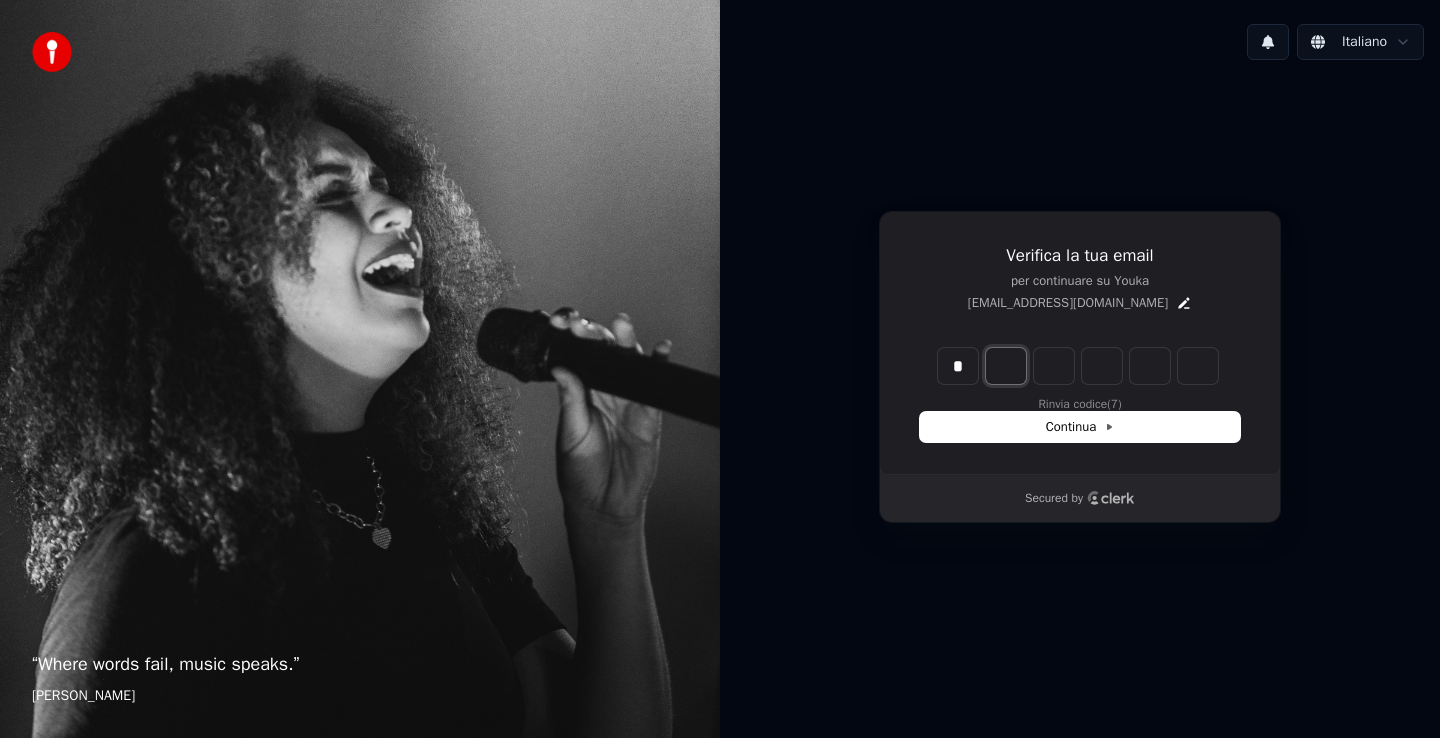 type on "*" 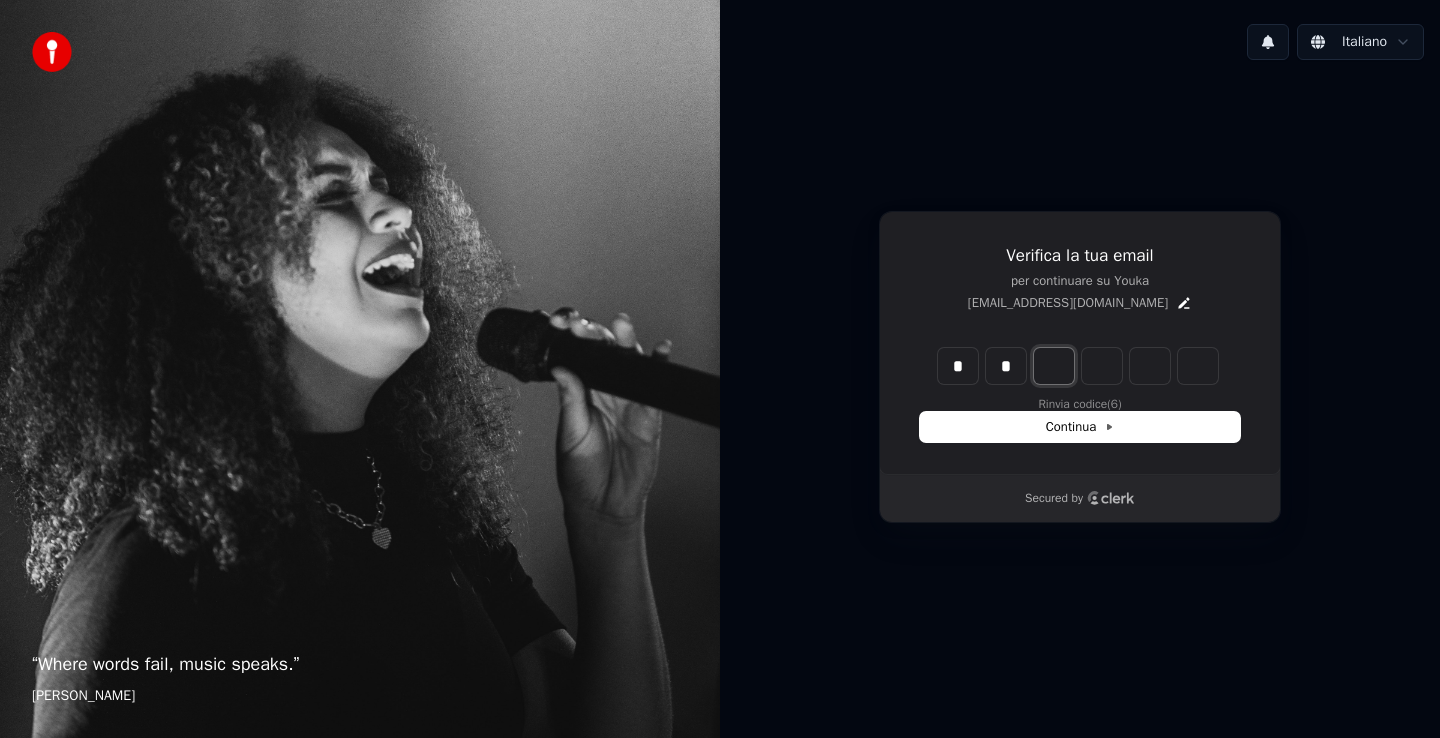 type on "*" 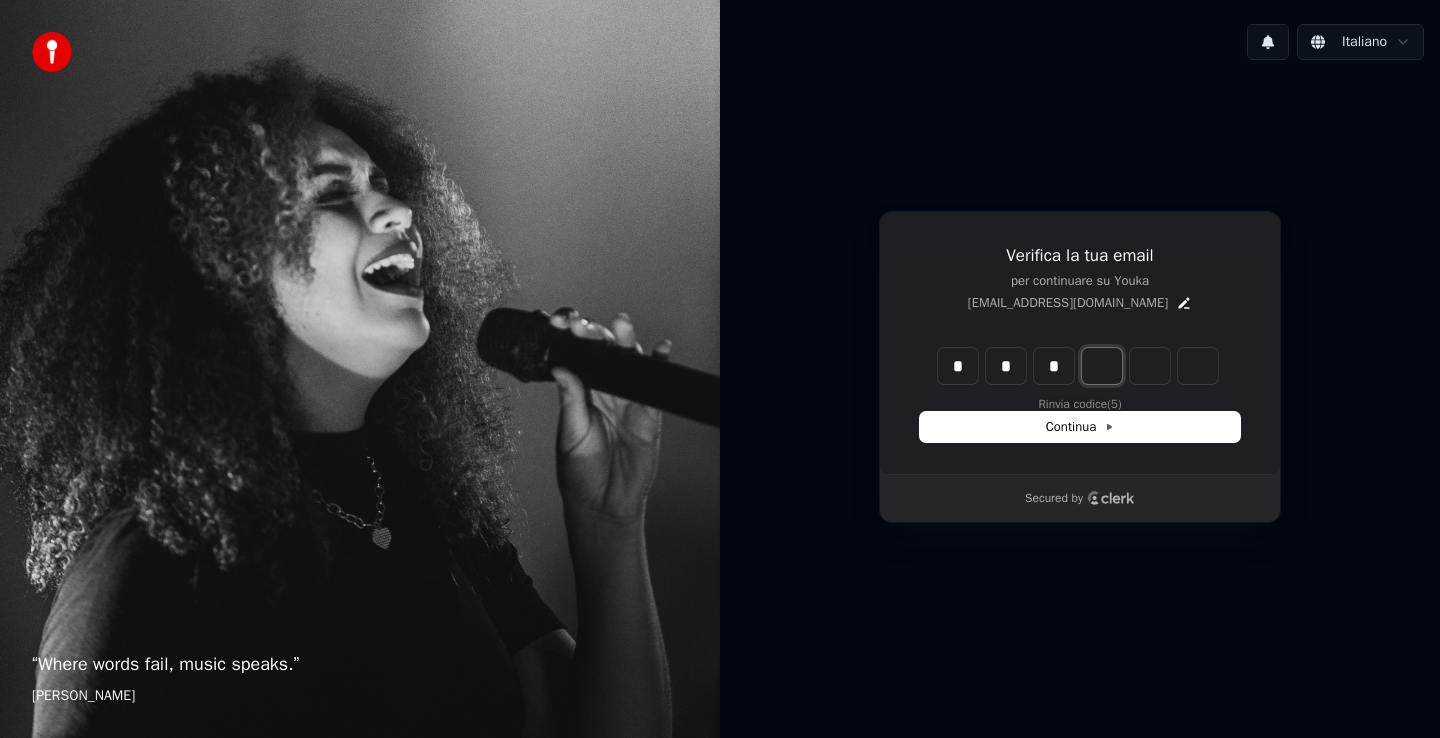 type on "*" 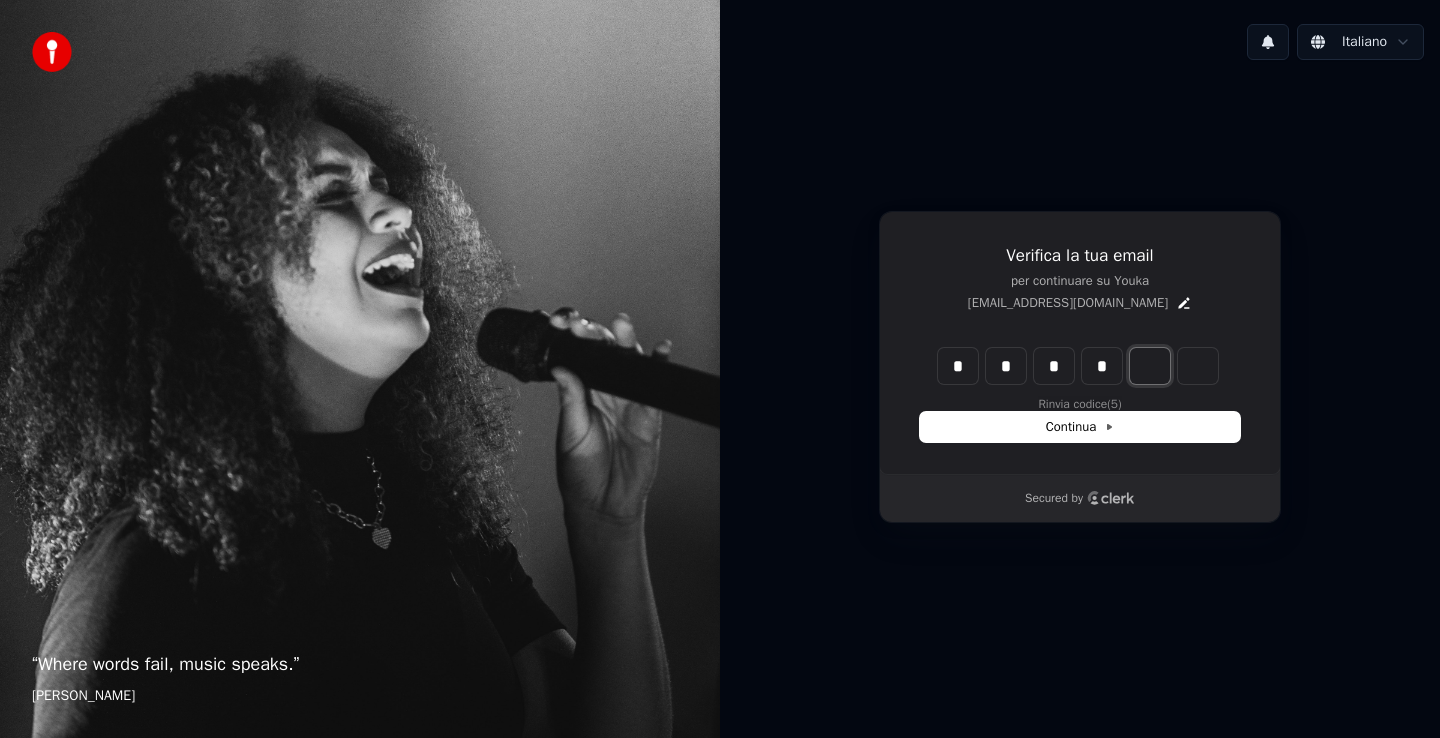 type on "*" 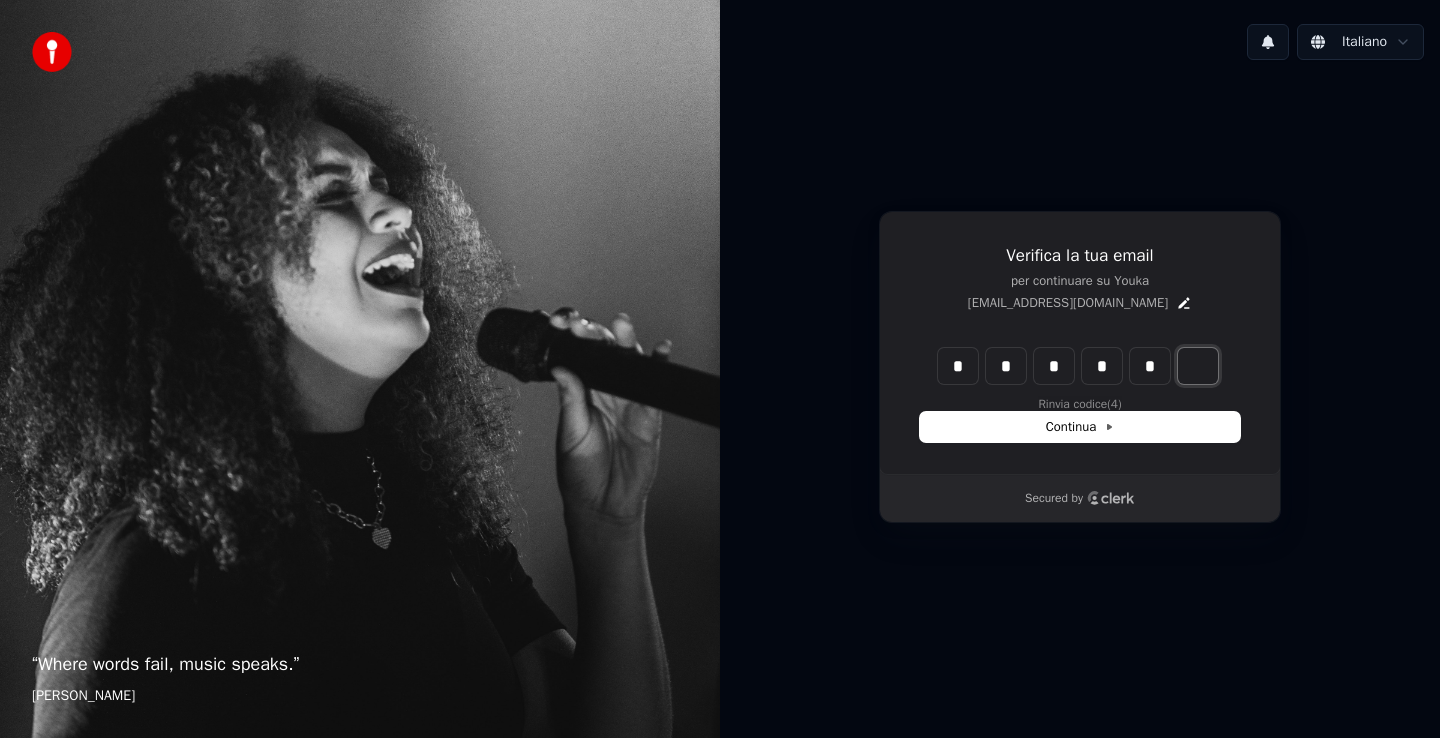 type on "*" 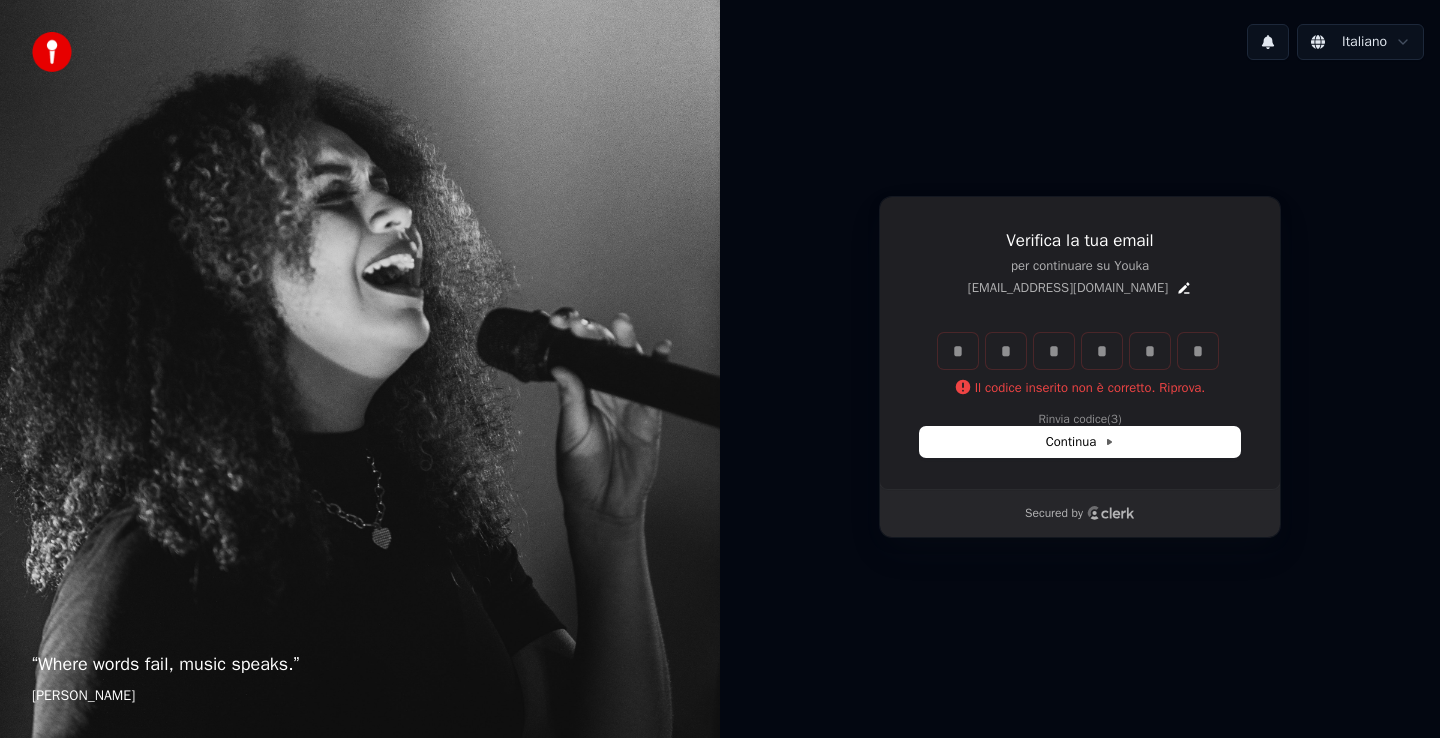 type 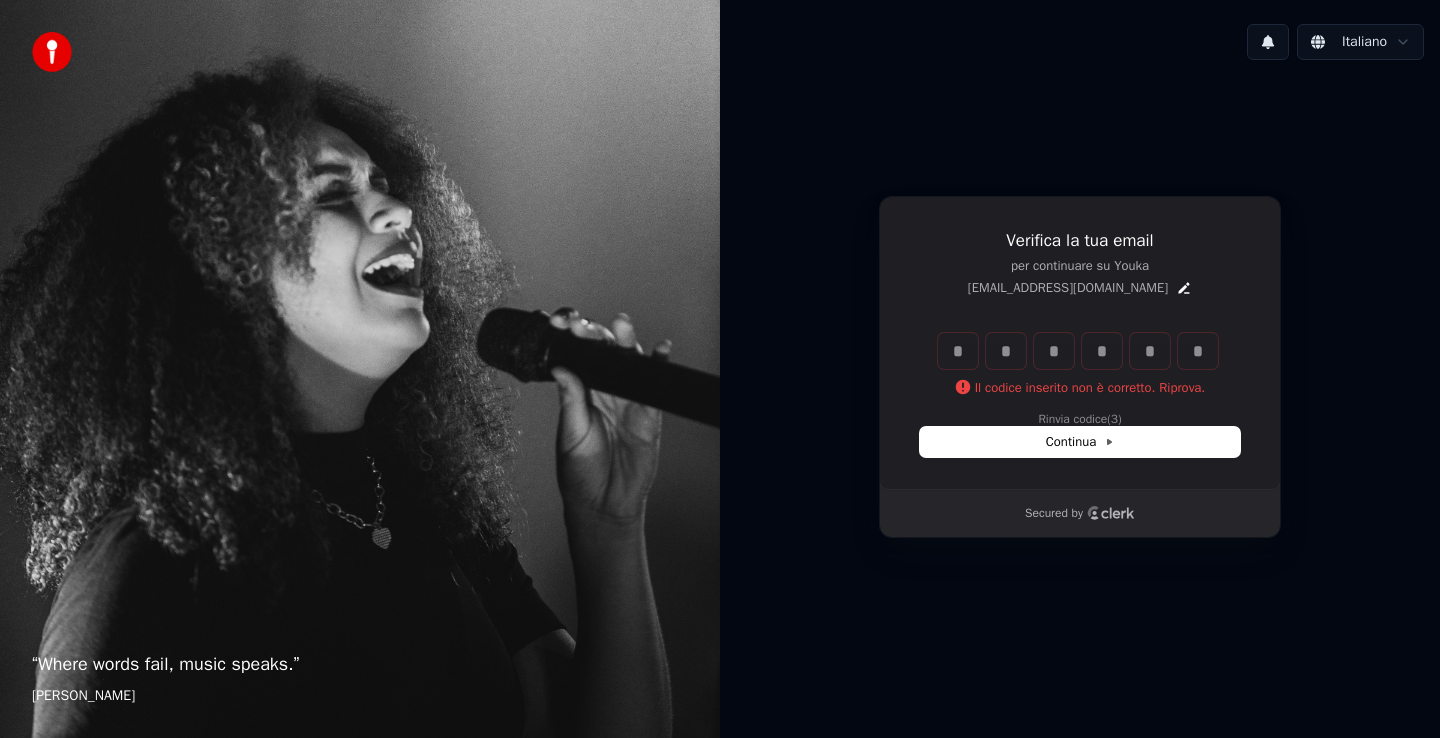 type 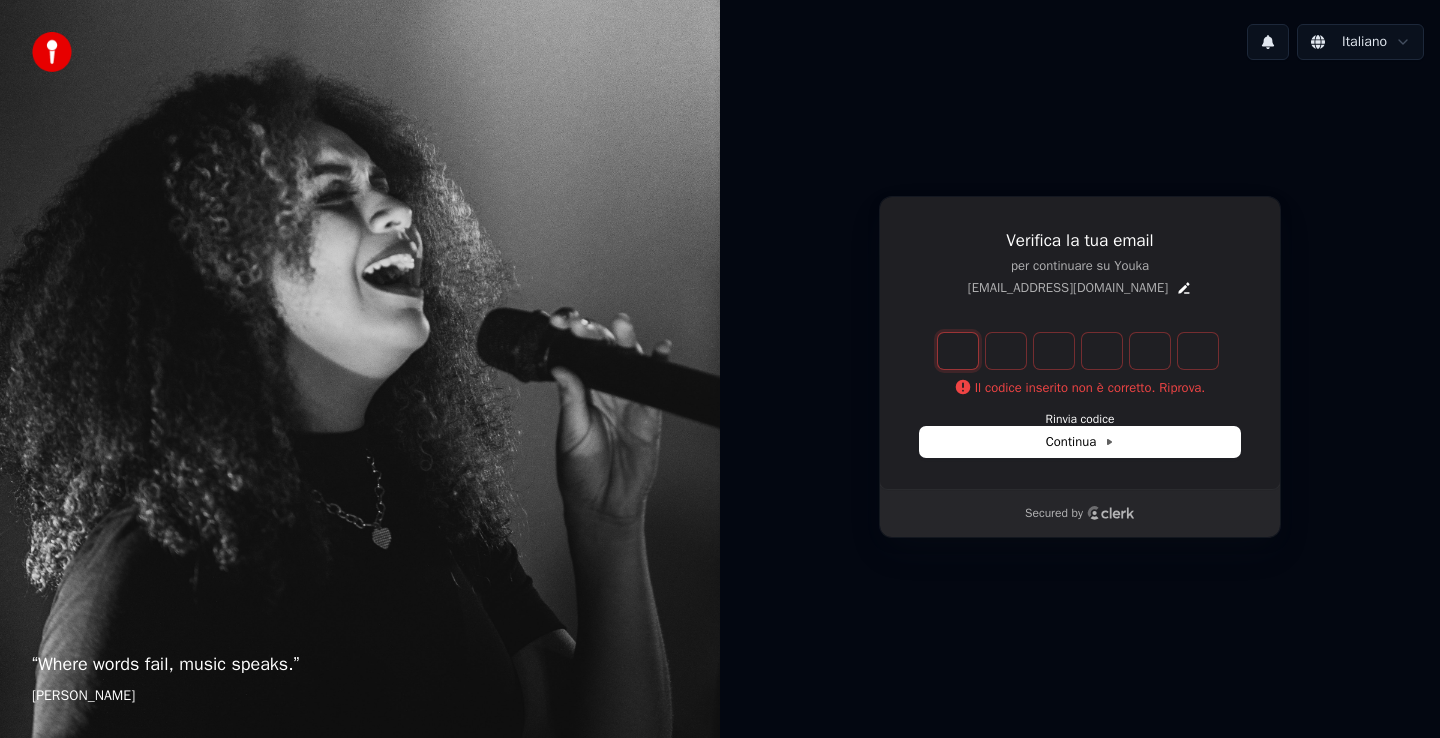 type on "*" 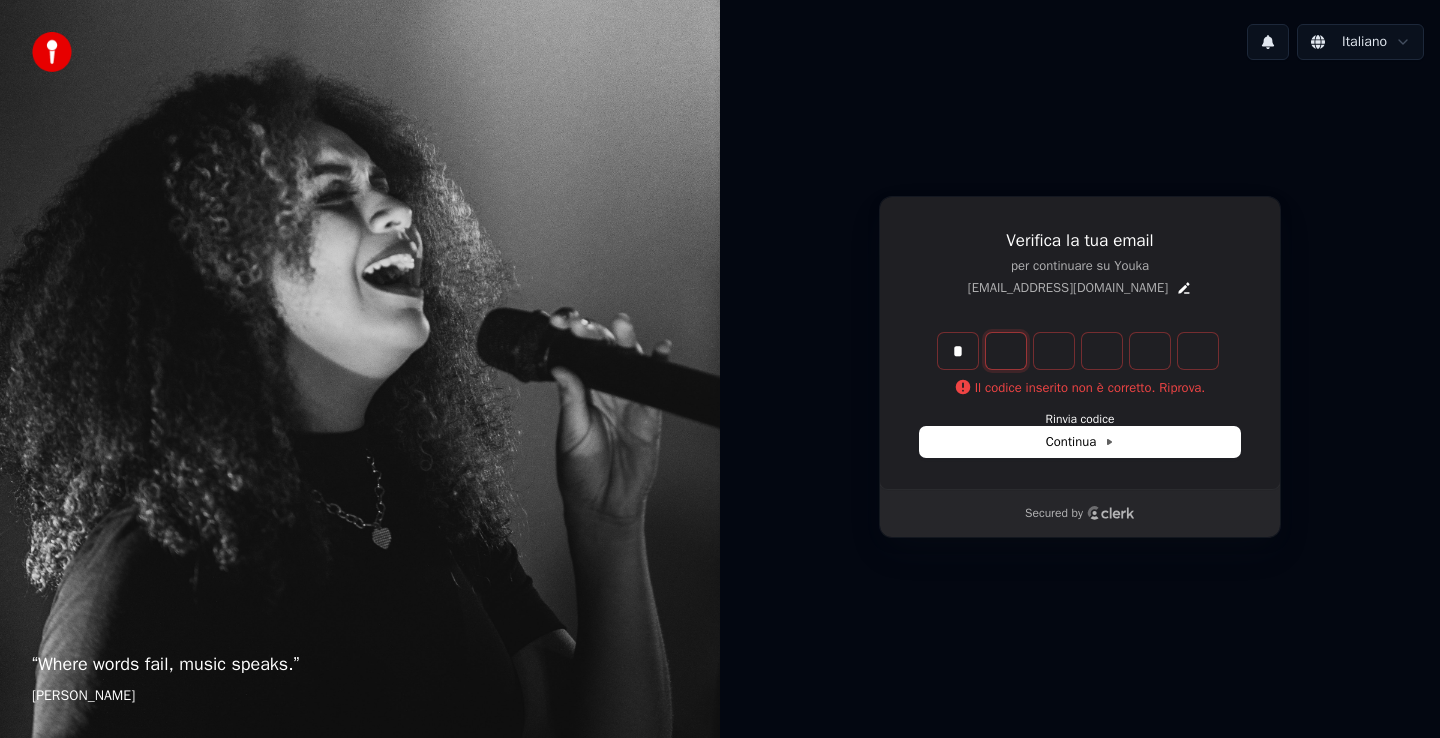 type on "*" 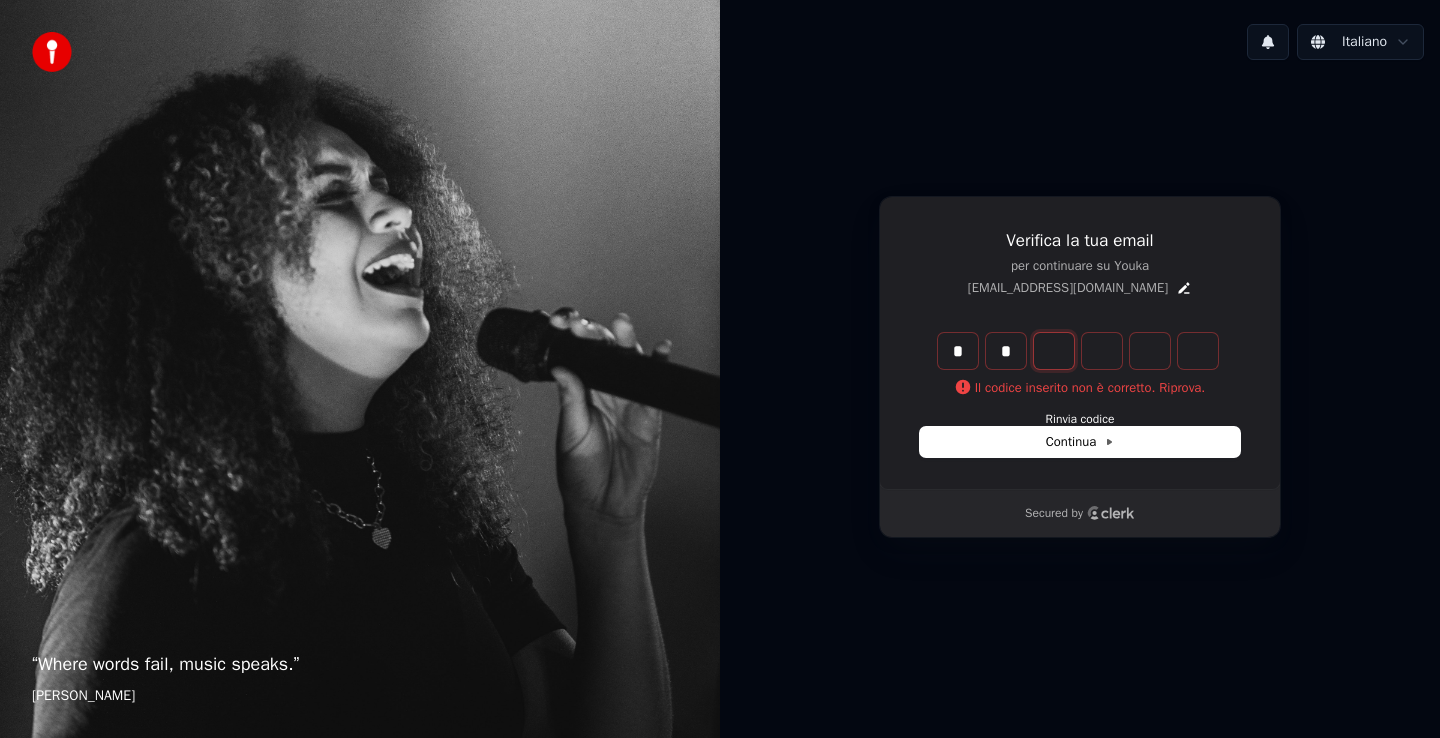 type on "*" 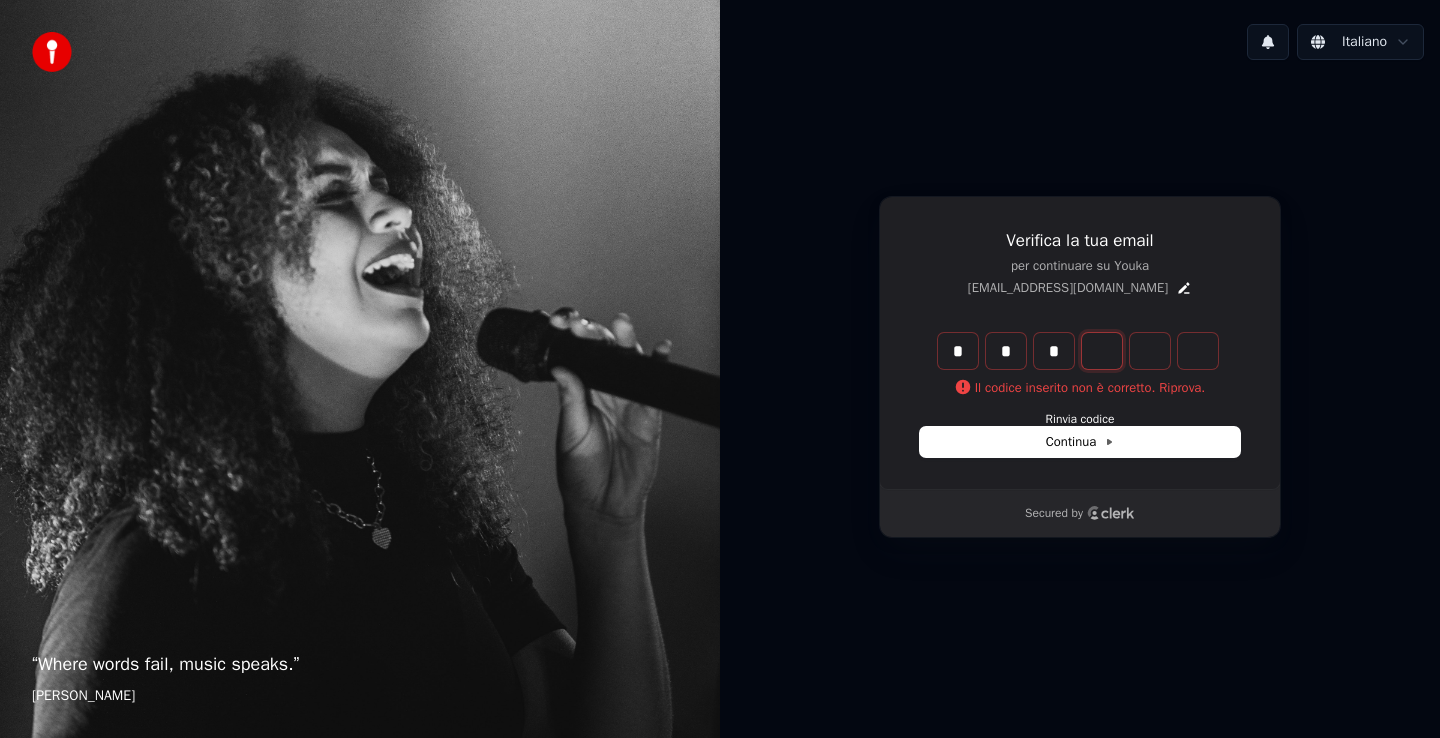 type on "*" 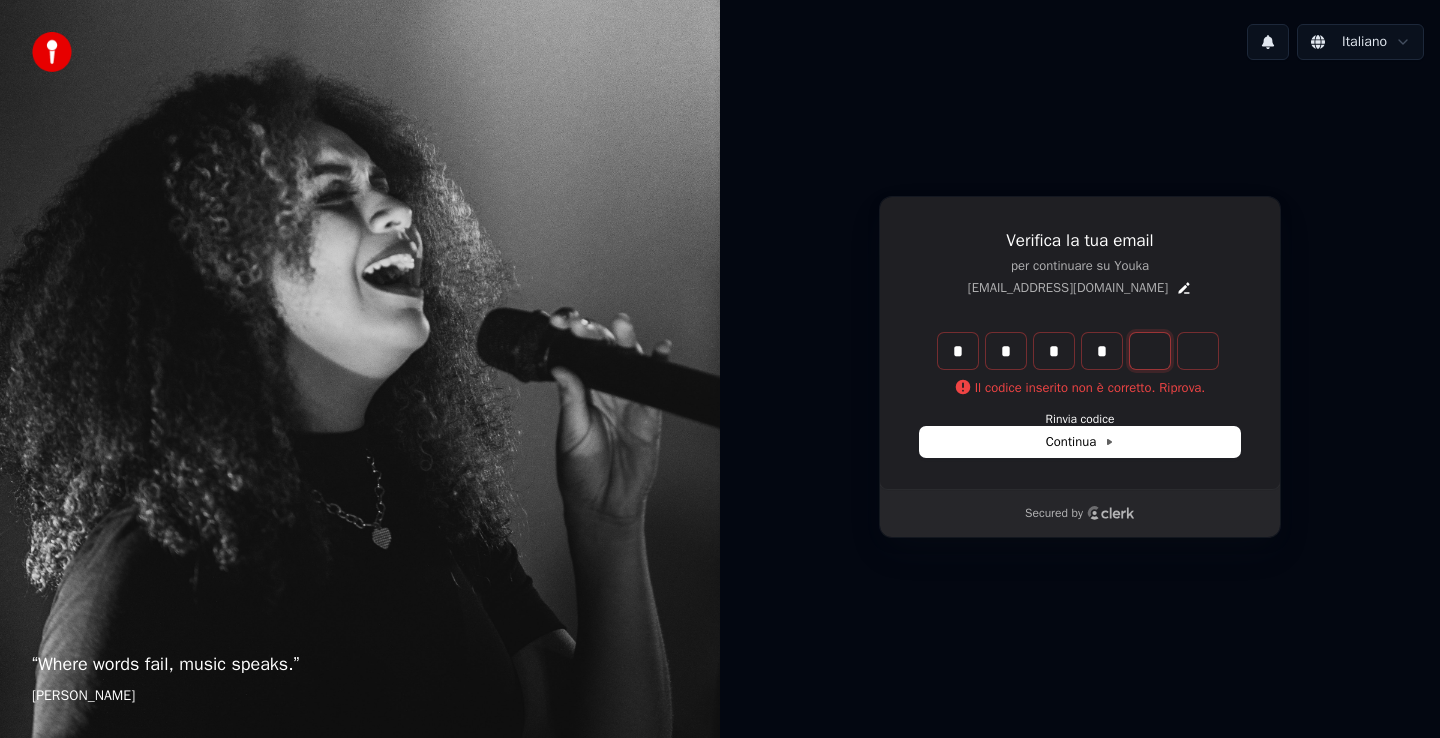type on "*" 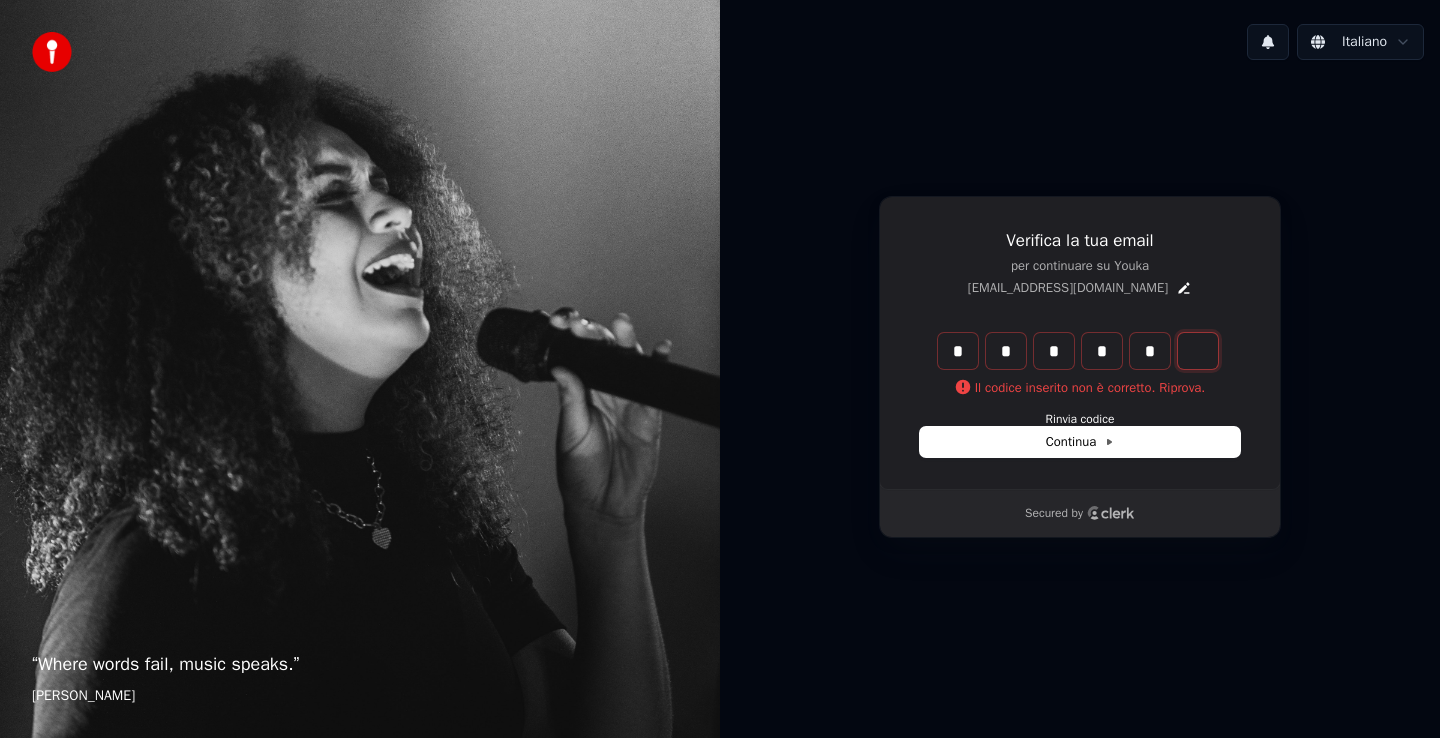 type on "*" 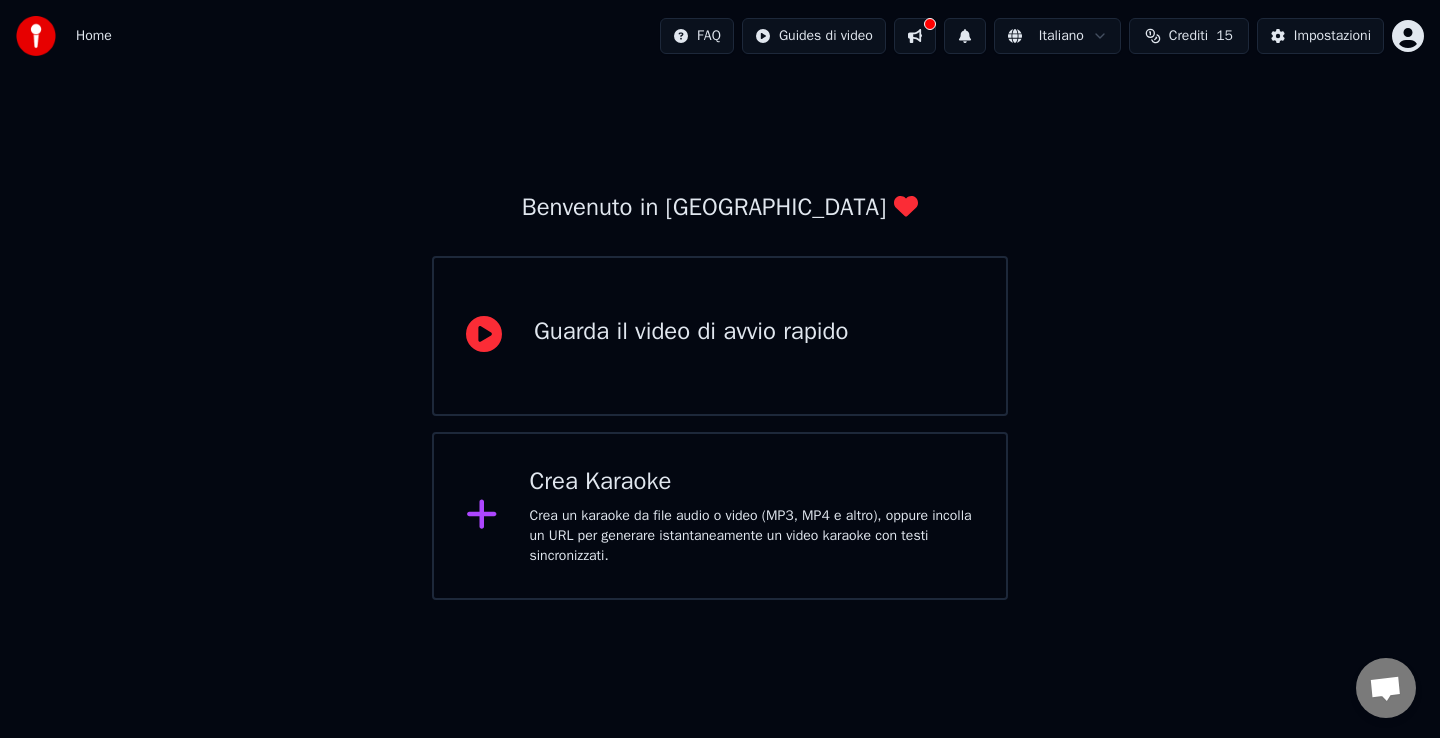 click on "Crea un karaoke da file audio o video (MP3, MP4 e altro), oppure incolla un URL per generare istantaneamente un video karaoke con testi sincronizzati." at bounding box center [752, 536] 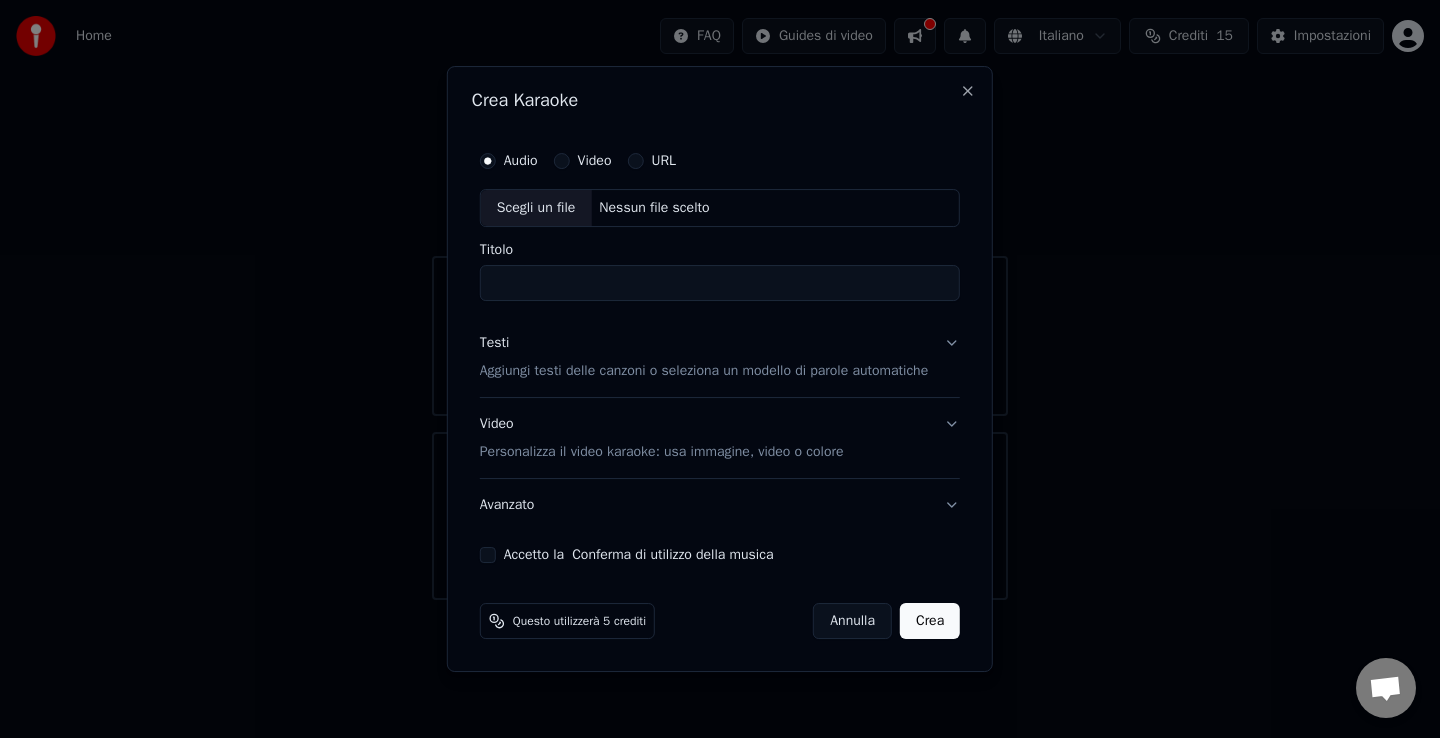 click on "Annulla" at bounding box center (852, 621) 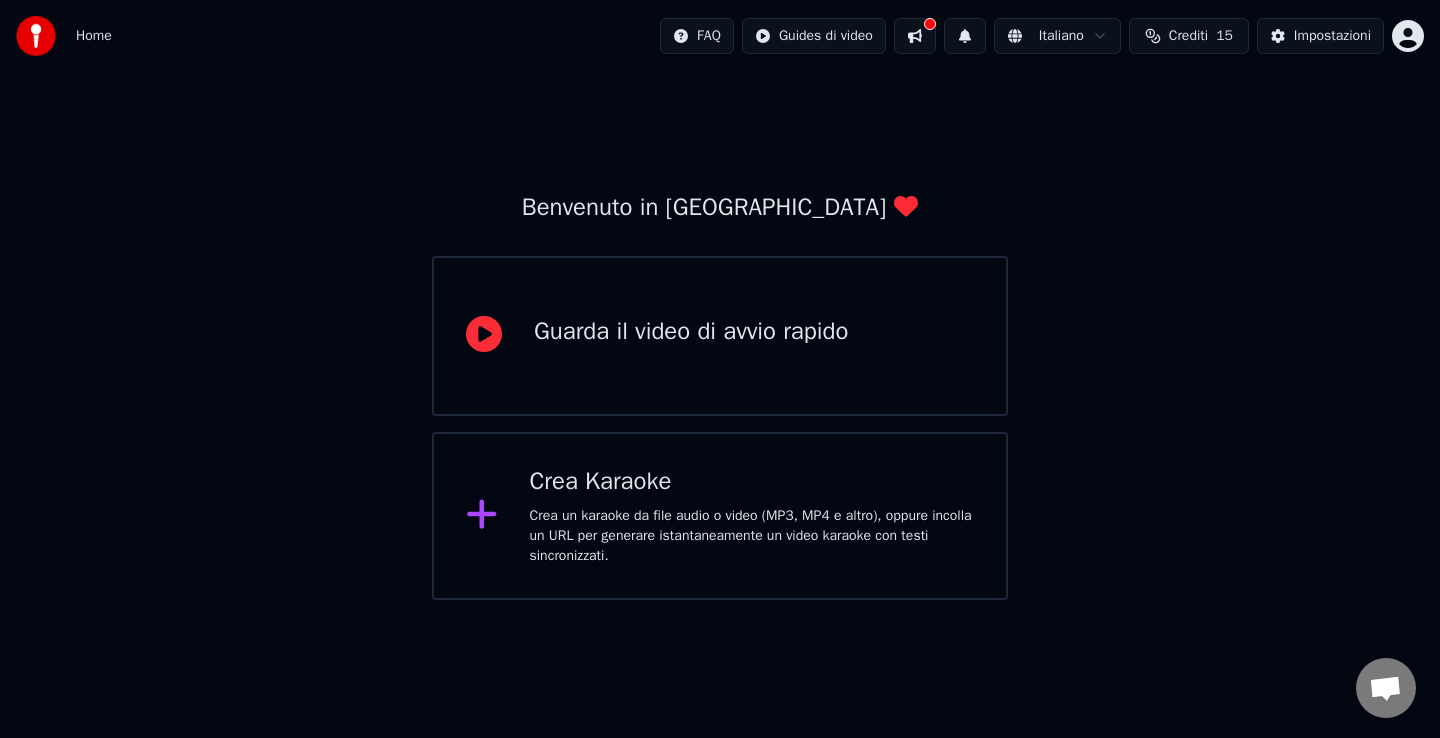 click on "Guarda il video di avvio rapido" at bounding box center [720, 336] 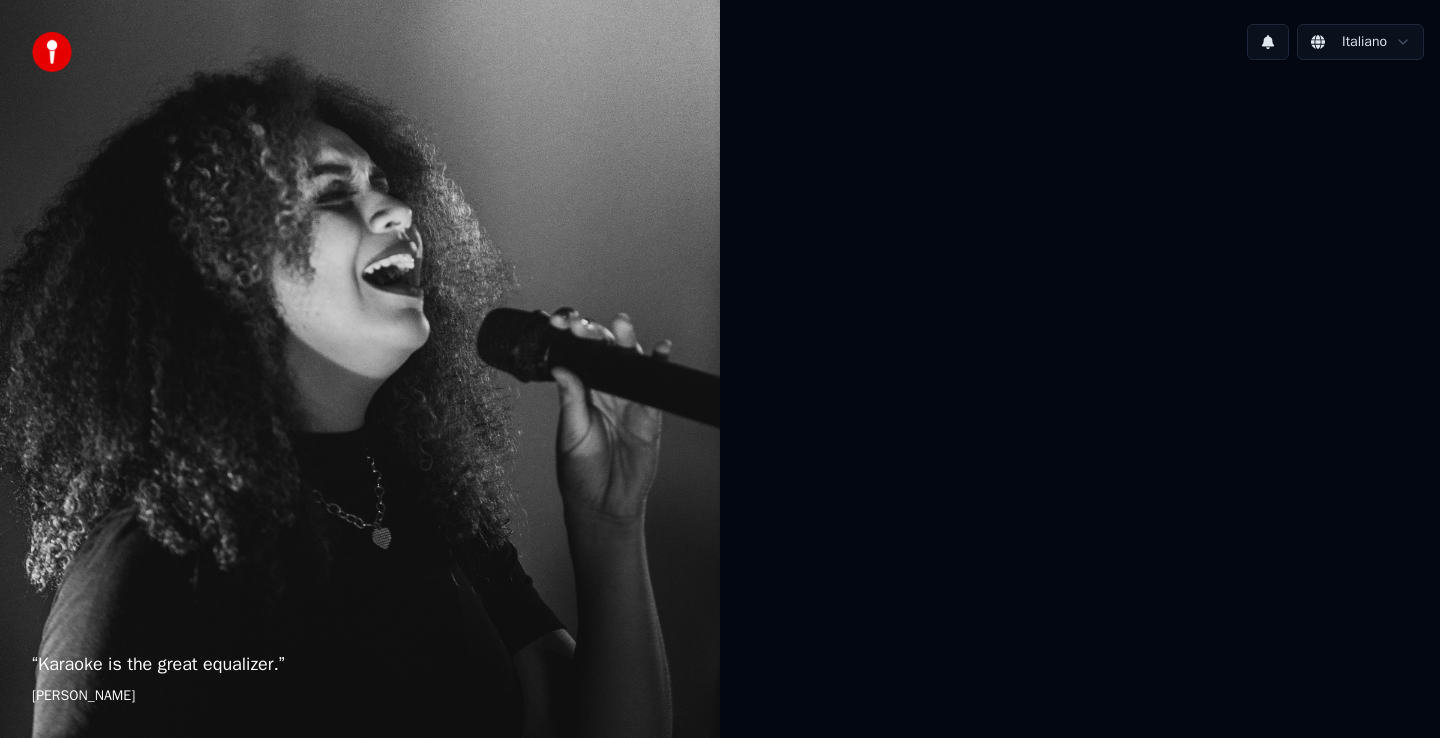 scroll, scrollTop: 0, scrollLeft: 0, axis: both 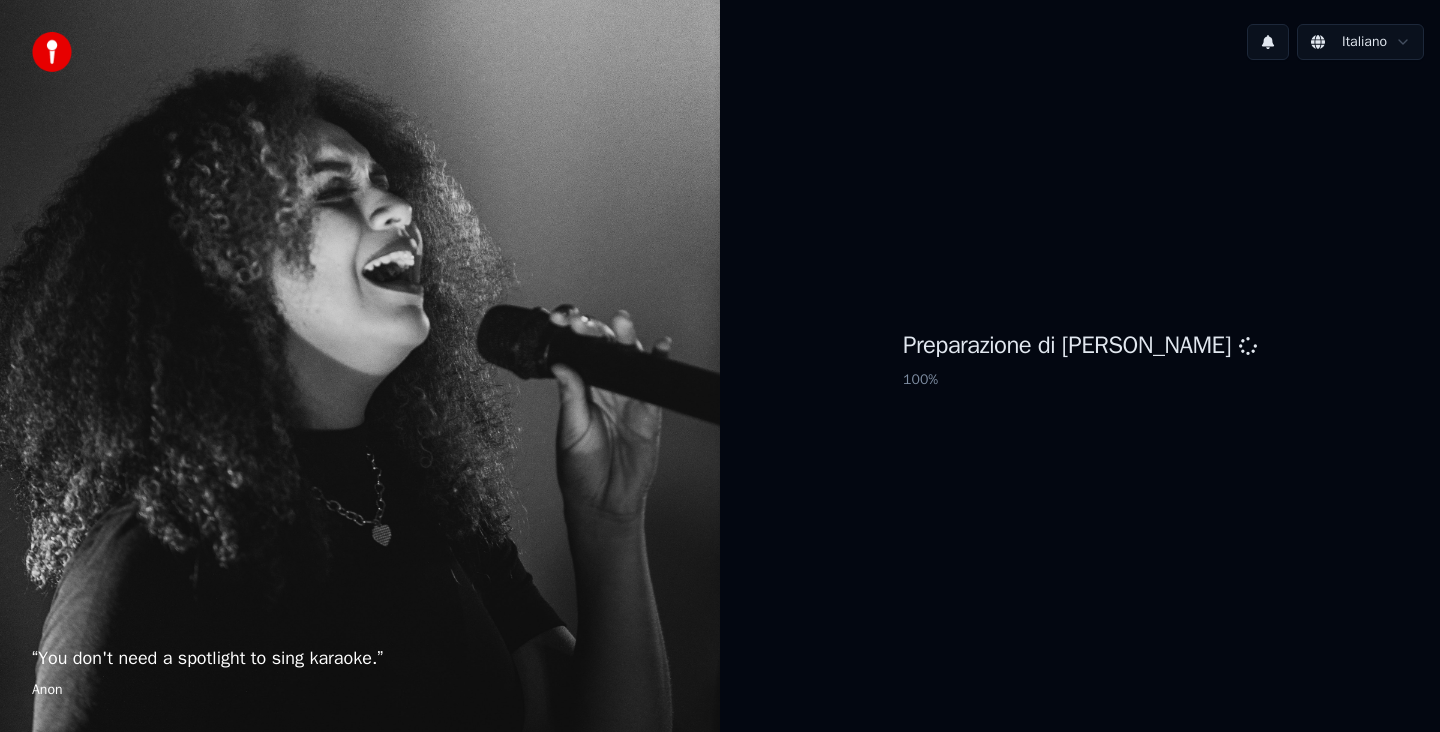 click at bounding box center (52, 52) 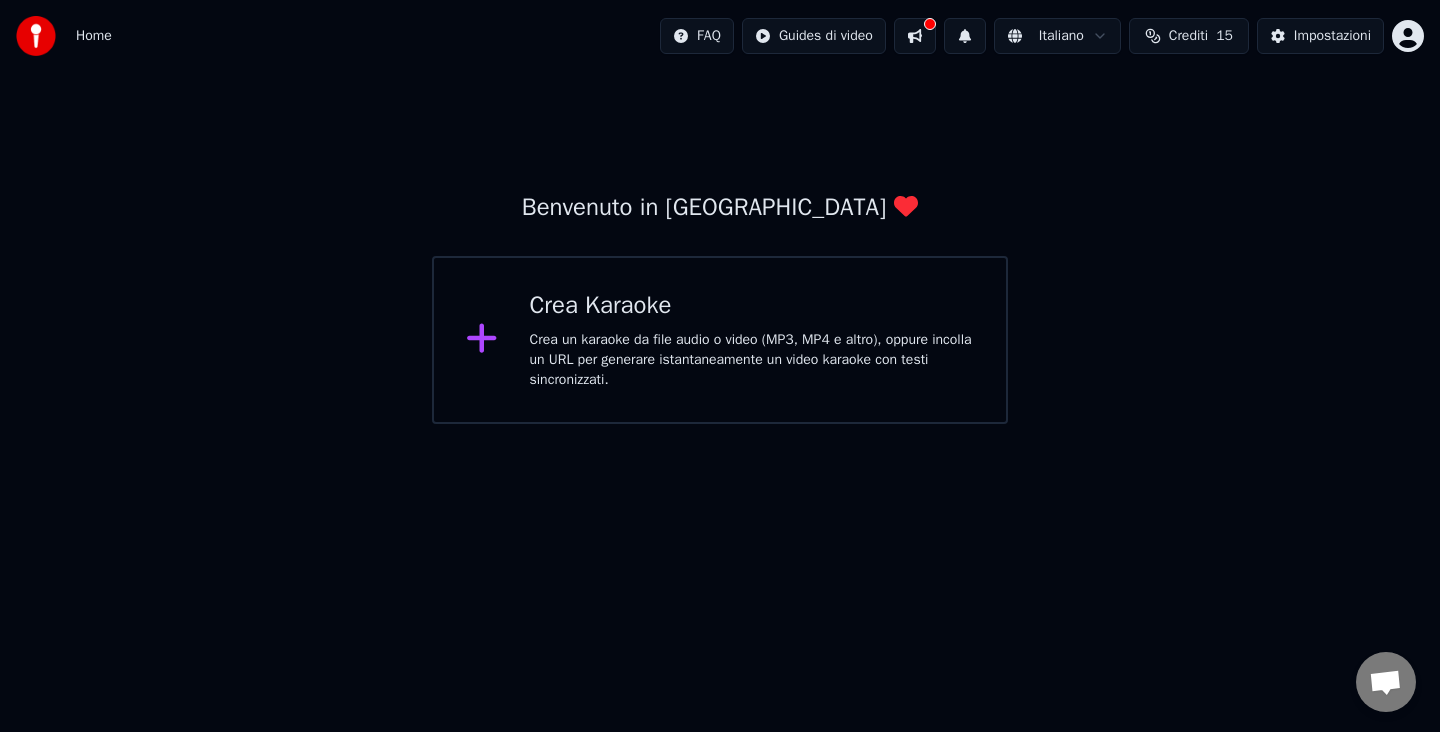 click at bounding box center [915, 36] 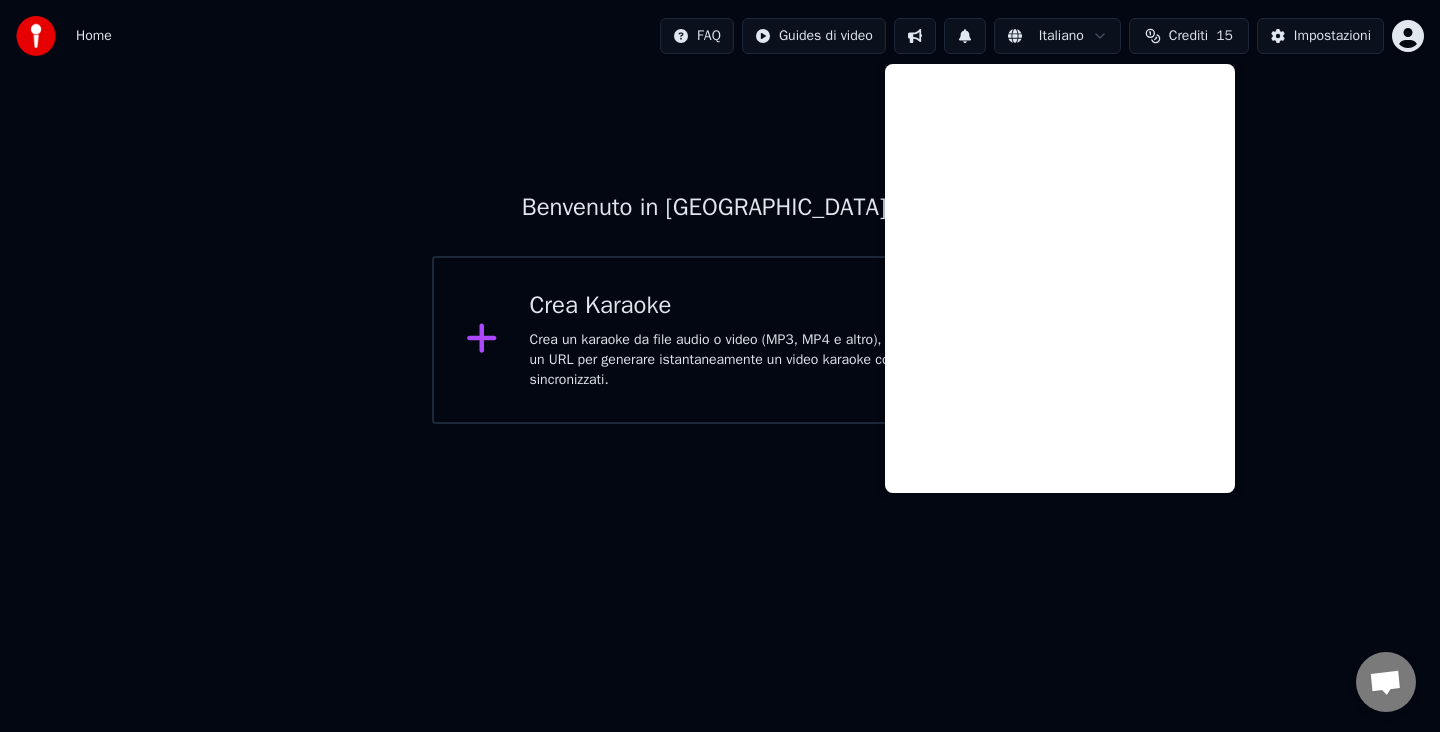 click at bounding box center (915, 36) 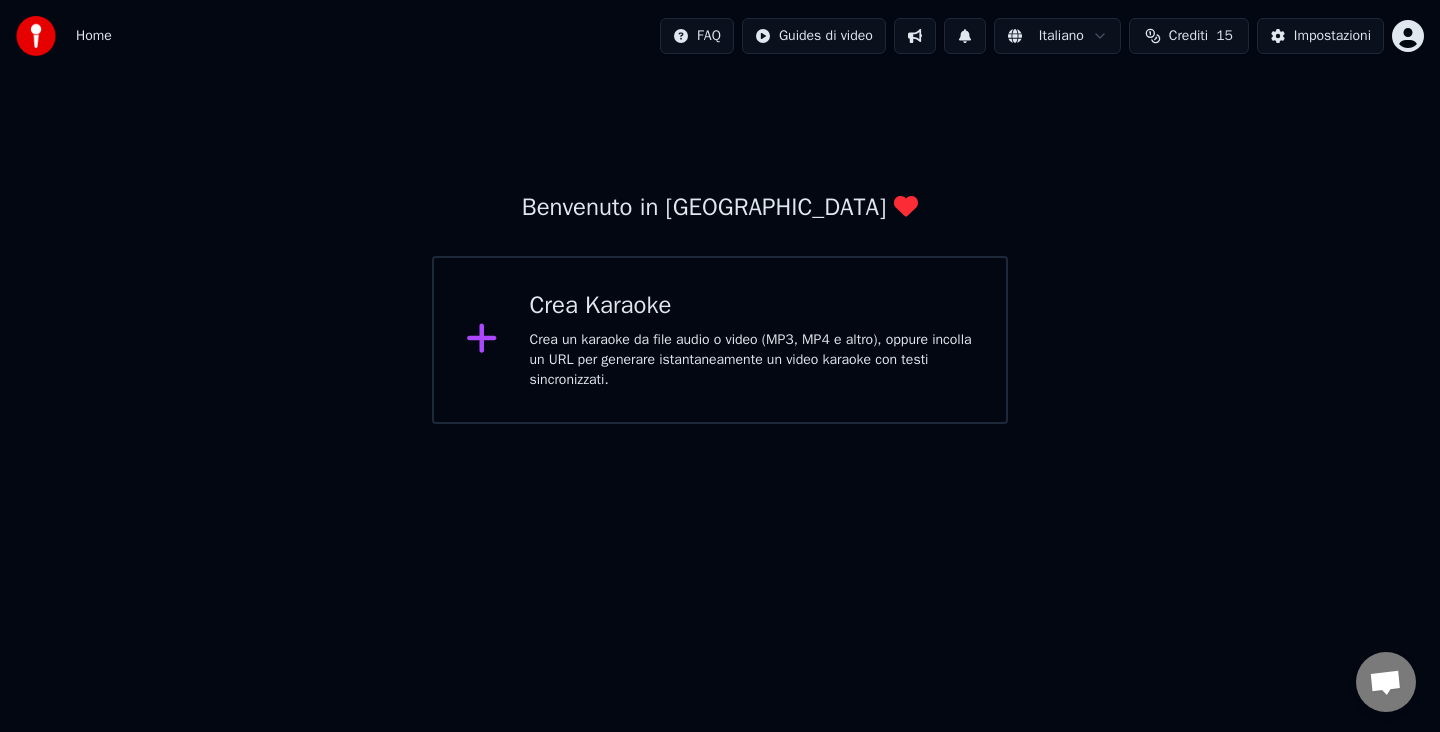 click at bounding box center [915, 36] 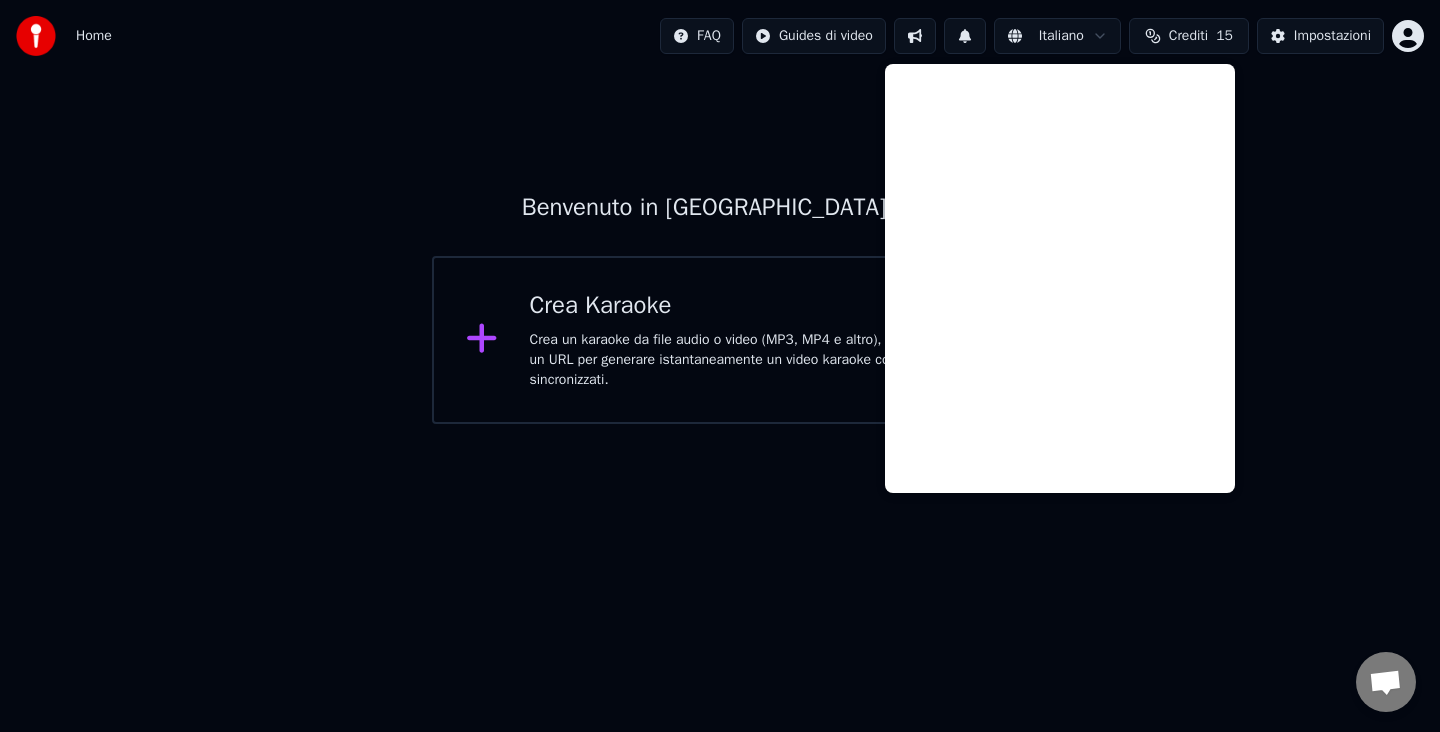 drag, startPoint x: 916, startPoint y: 42, endPoint x: 982, endPoint y: 42, distance: 66 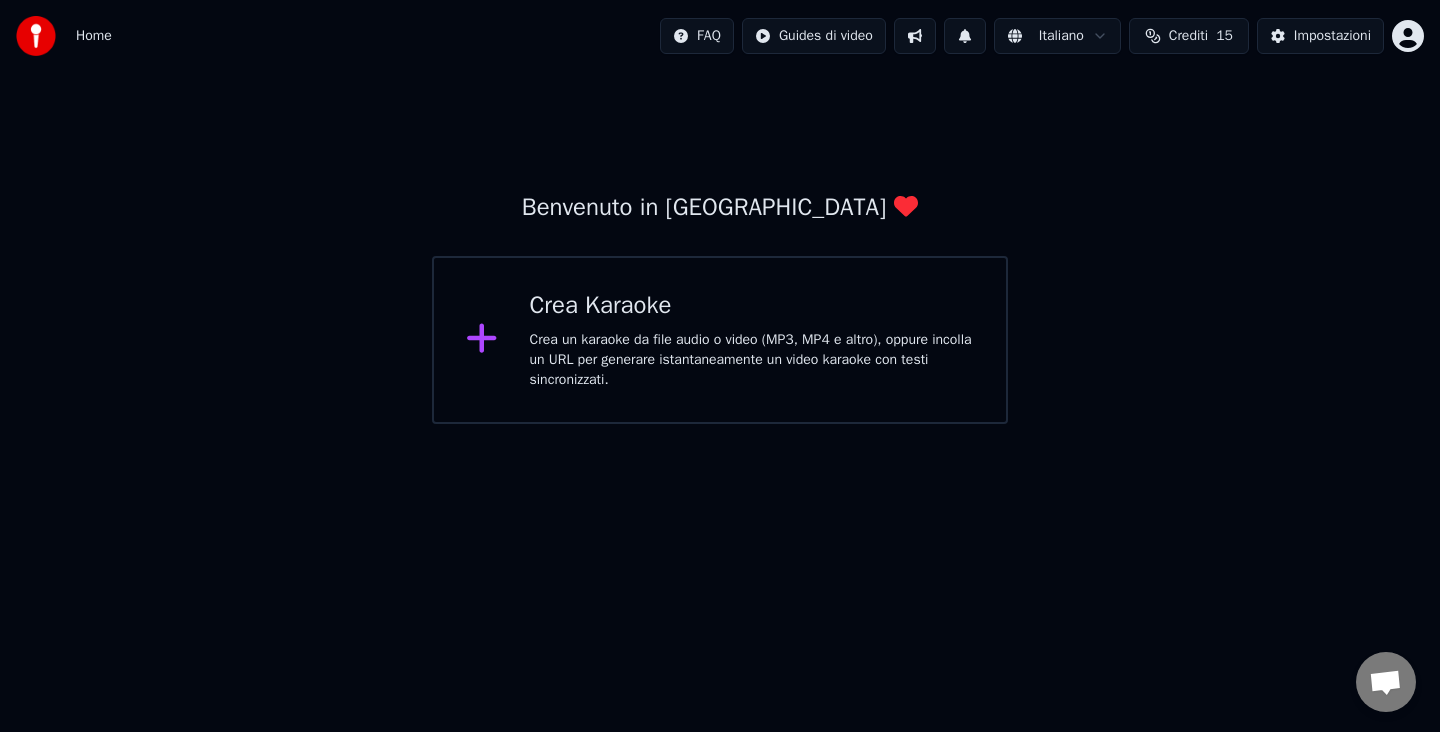 click on "Home FAQ Guides di video Italiano Crediti 15 Impostazioni Benvenuto in Youka Crea Karaoke Crea un karaoke da file audio o video (MP3, MP4 e altro), oppure incolla un URL per generare istantaneamente un video karaoke con testi sincronizzati." at bounding box center (720, 212) 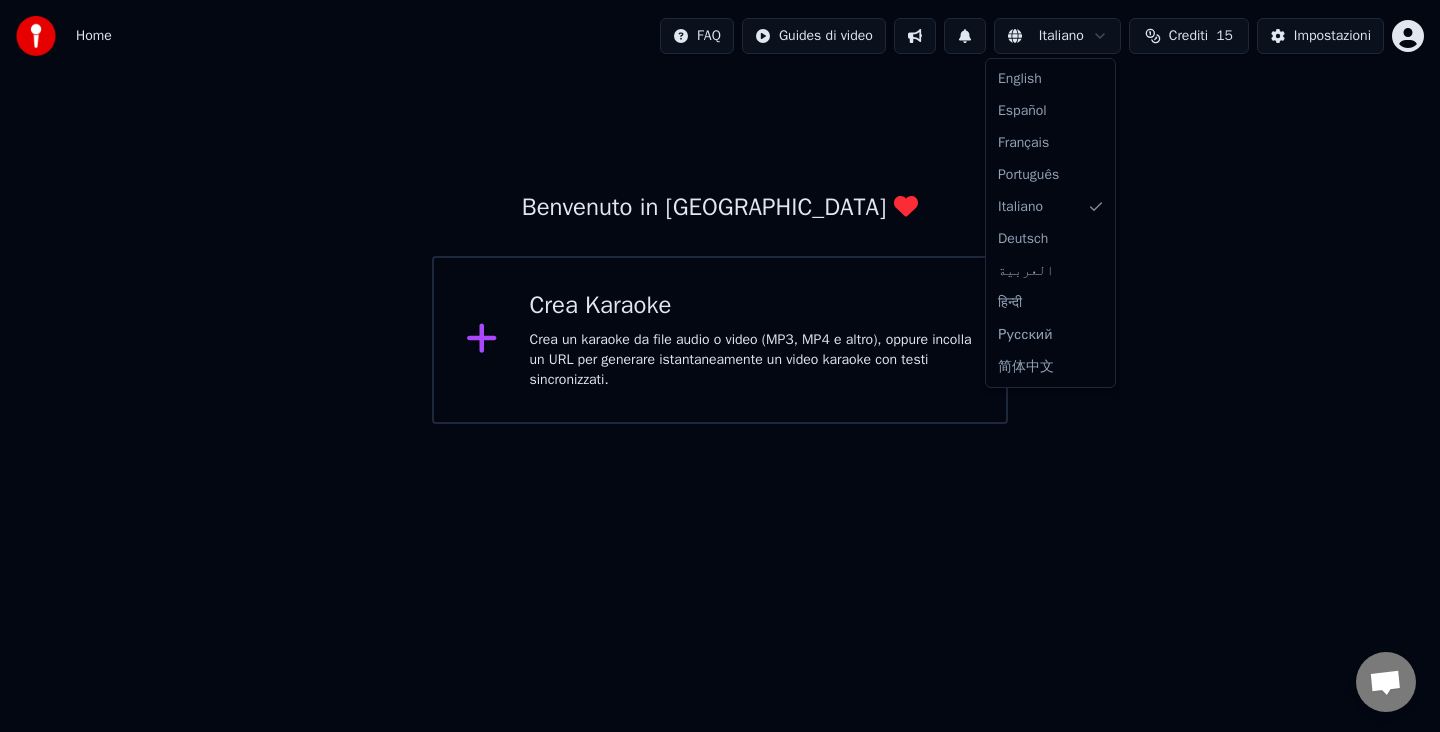 click on "Home FAQ Guides di video Italiano Crediti 15 Impostazioni Benvenuto in Youka Crea Karaoke Crea un karaoke da file audio o video (MP3, MP4 e altro), oppure incolla un URL per generare istantaneamente un video karaoke con testi sincronizzati. English Español Français Português Italiano Deutsch العربية हिन्दी Русский 简体中文" at bounding box center [720, 212] 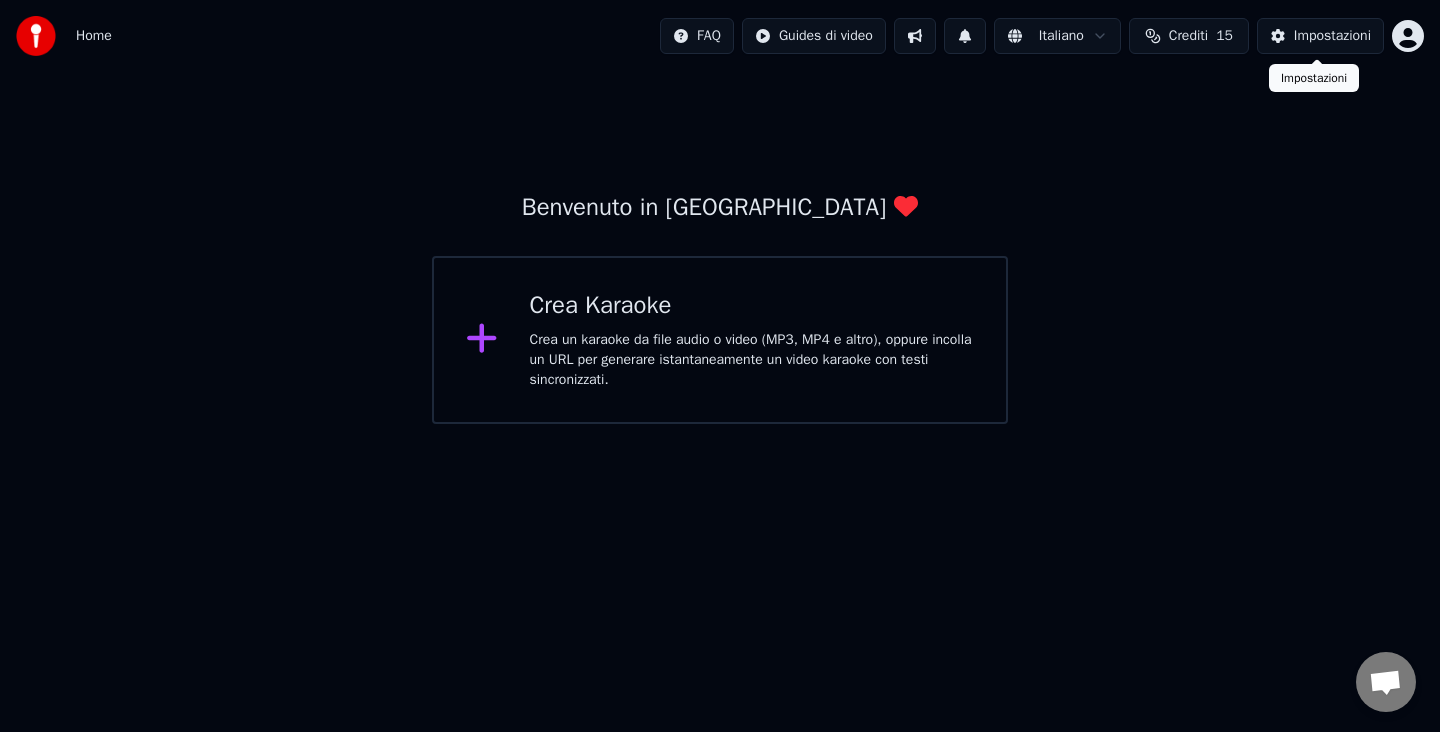 click on "Impostazioni" at bounding box center [1332, 36] 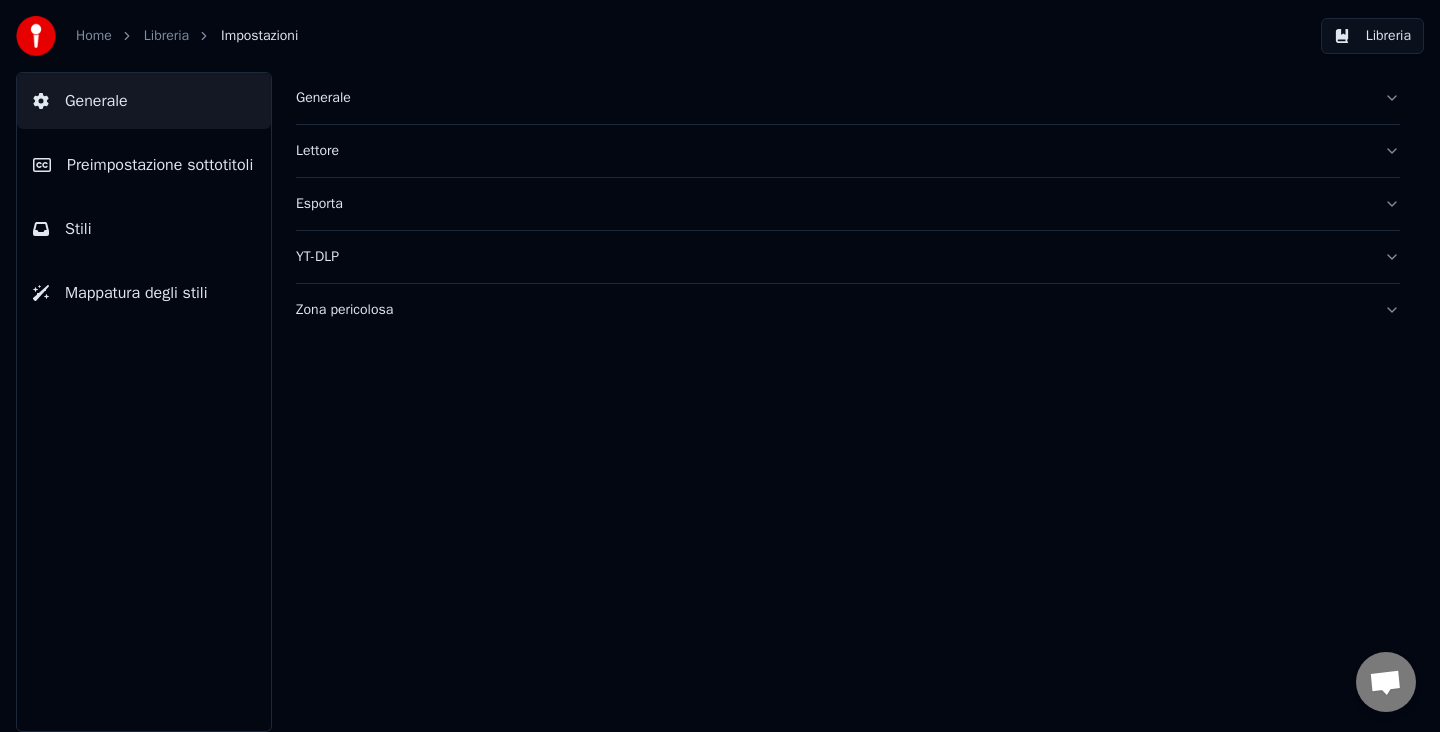 click 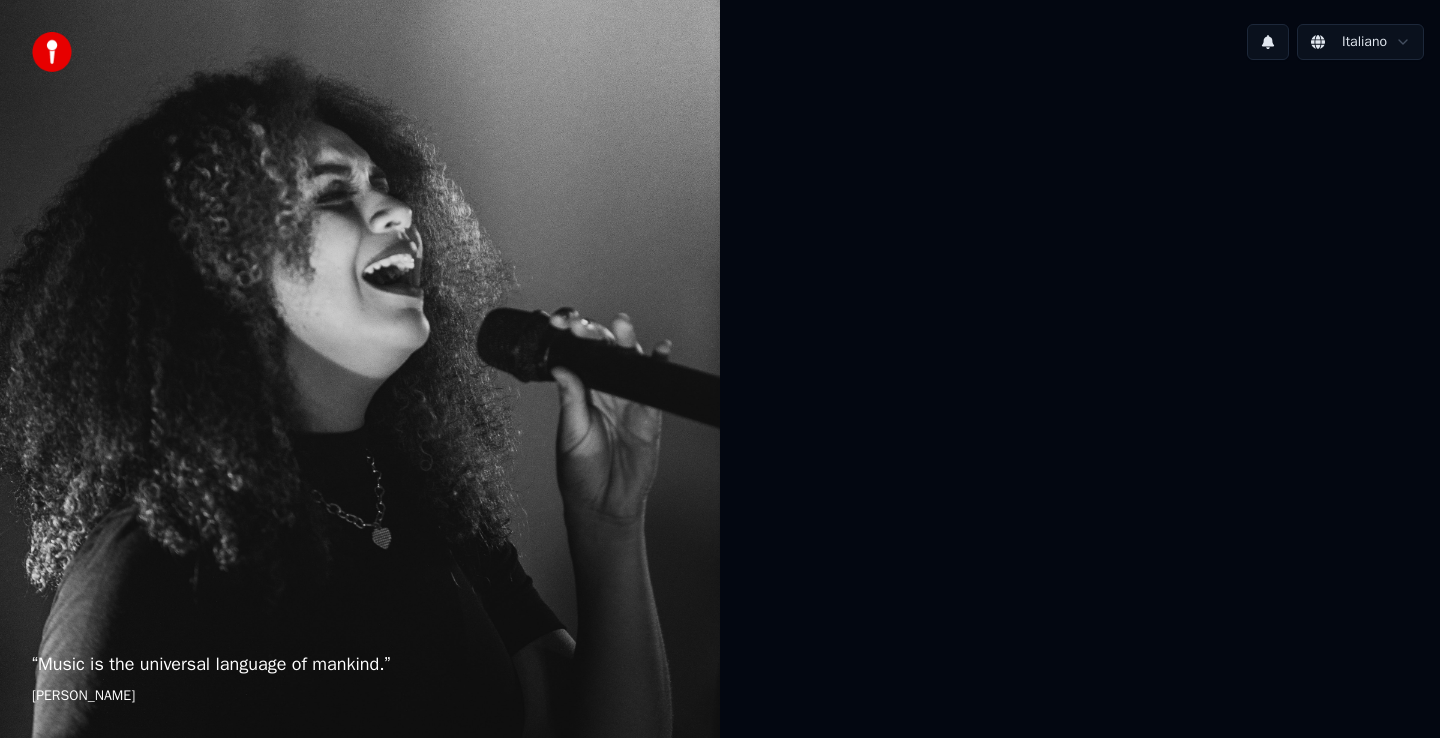 scroll, scrollTop: 0, scrollLeft: 0, axis: both 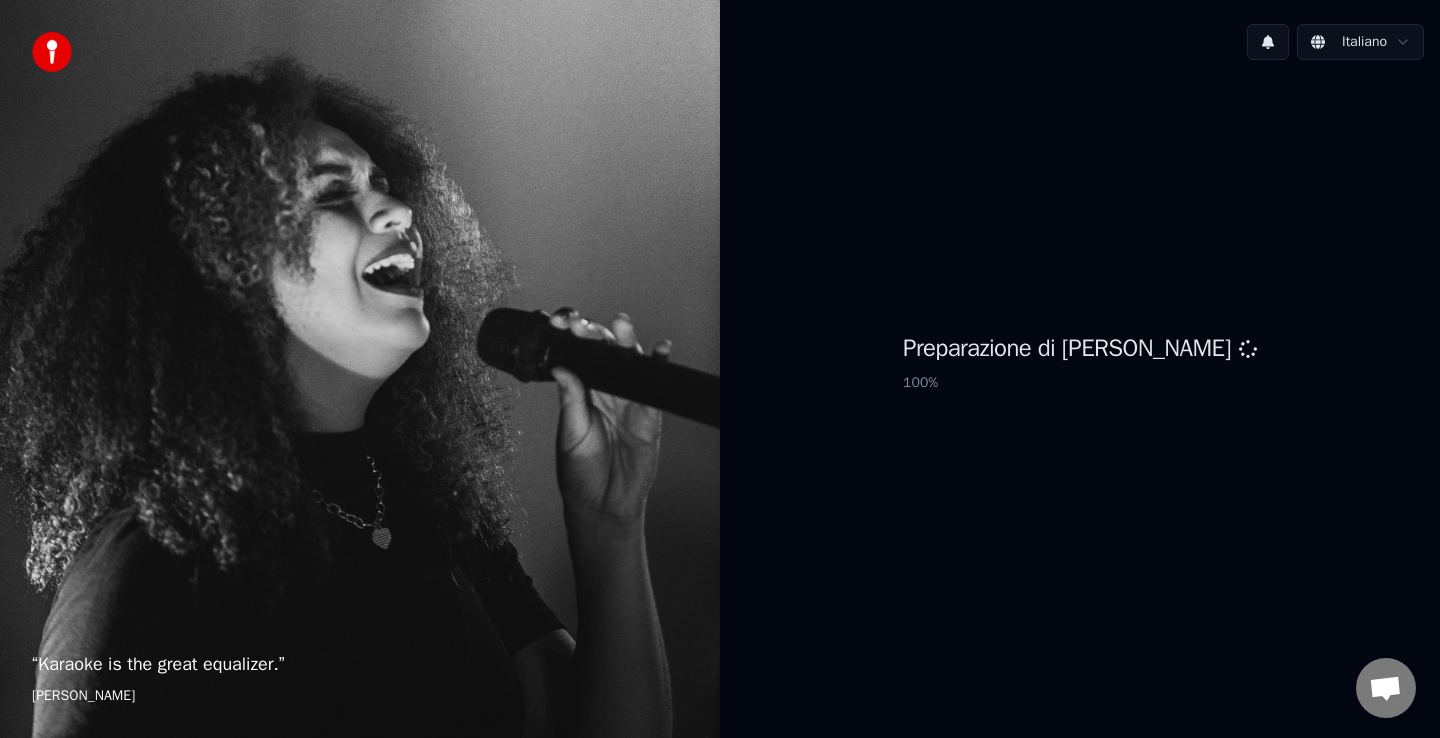 click at bounding box center [1268, 42] 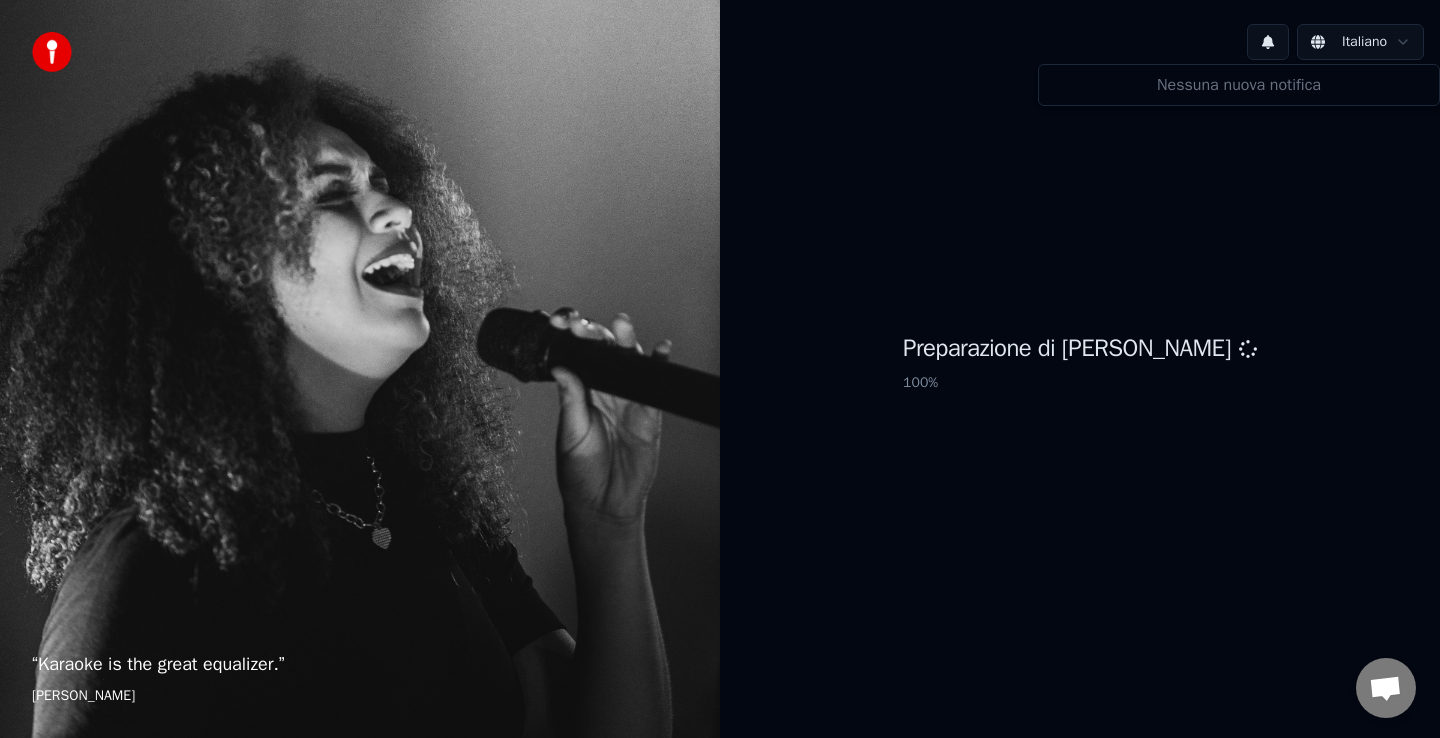 click at bounding box center [1268, 42] 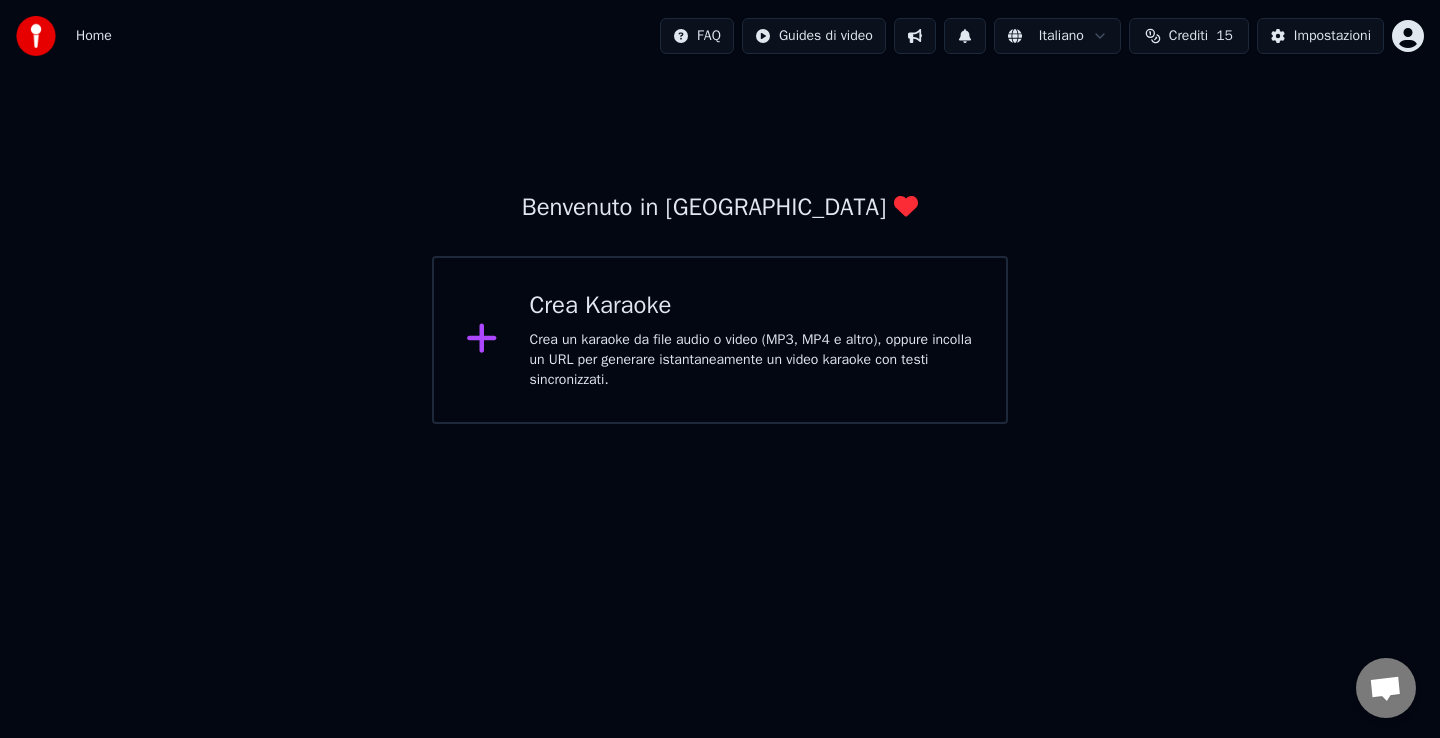 click on "Crea un karaoke da file audio o video (MP3, MP4 e altro), oppure incolla un URL per generare istantaneamente un video karaoke con testi sincronizzati." at bounding box center [752, 360] 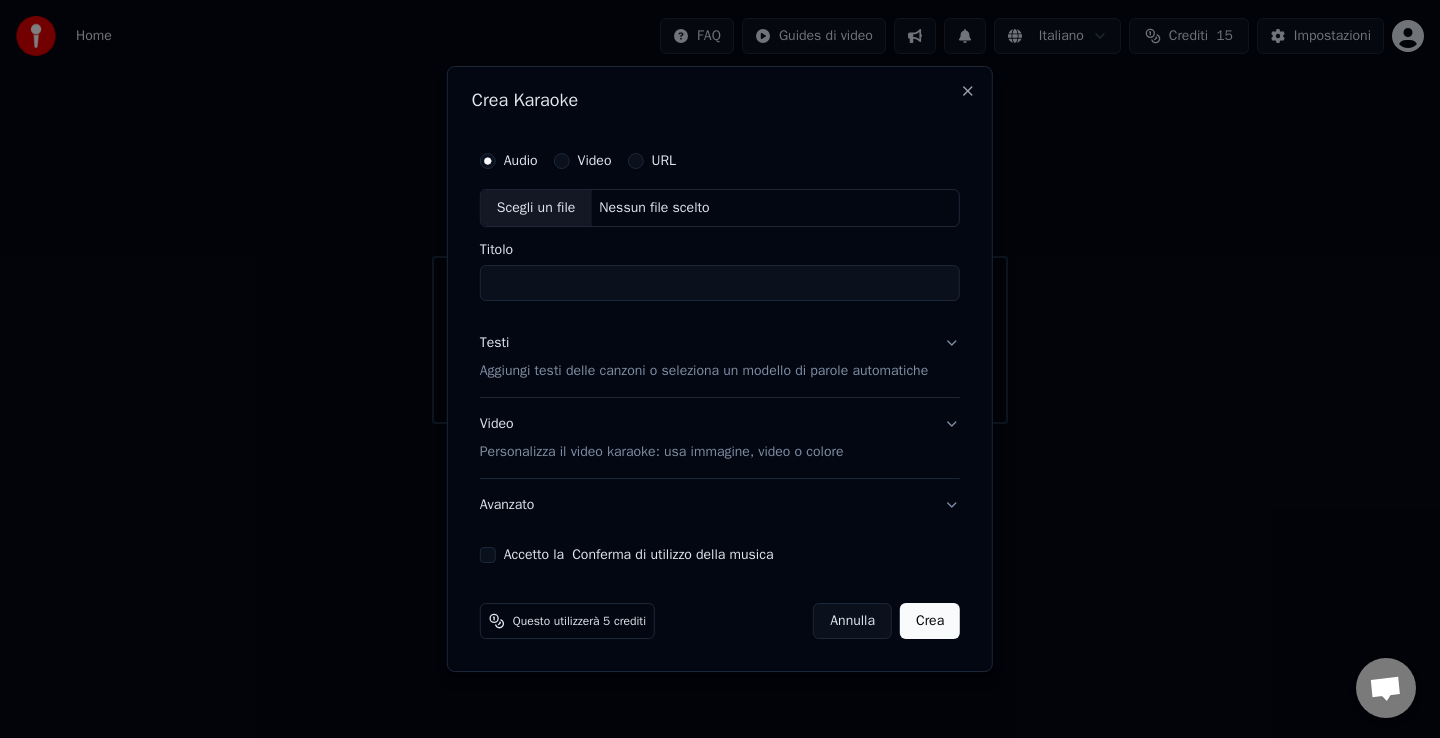 click on "Home FAQ Guides di video Italiano Crediti 15 Impostazioni Benvenuto in Youka Crea Karaoke Crea un karaoke da file audio o video (MP3, MP4 e altro), oppure incolla un URL per generare istantaneamente un video karaoke con testi sincronizzati. Crea Karaoke Audio Video URL Scegli un file Nessun file scelto Titolo Testi Aggiungi testi delle canzoni o seleziona un modello di parole automatiche Video Personalizza il video karaoke: usa immagine, video o colore Avanzato Accetto la   Conferma di utilizzo della musica Questo utilizzerà 5 crediti [PERSON_NAME] Close" at bounding box center (720, 212) 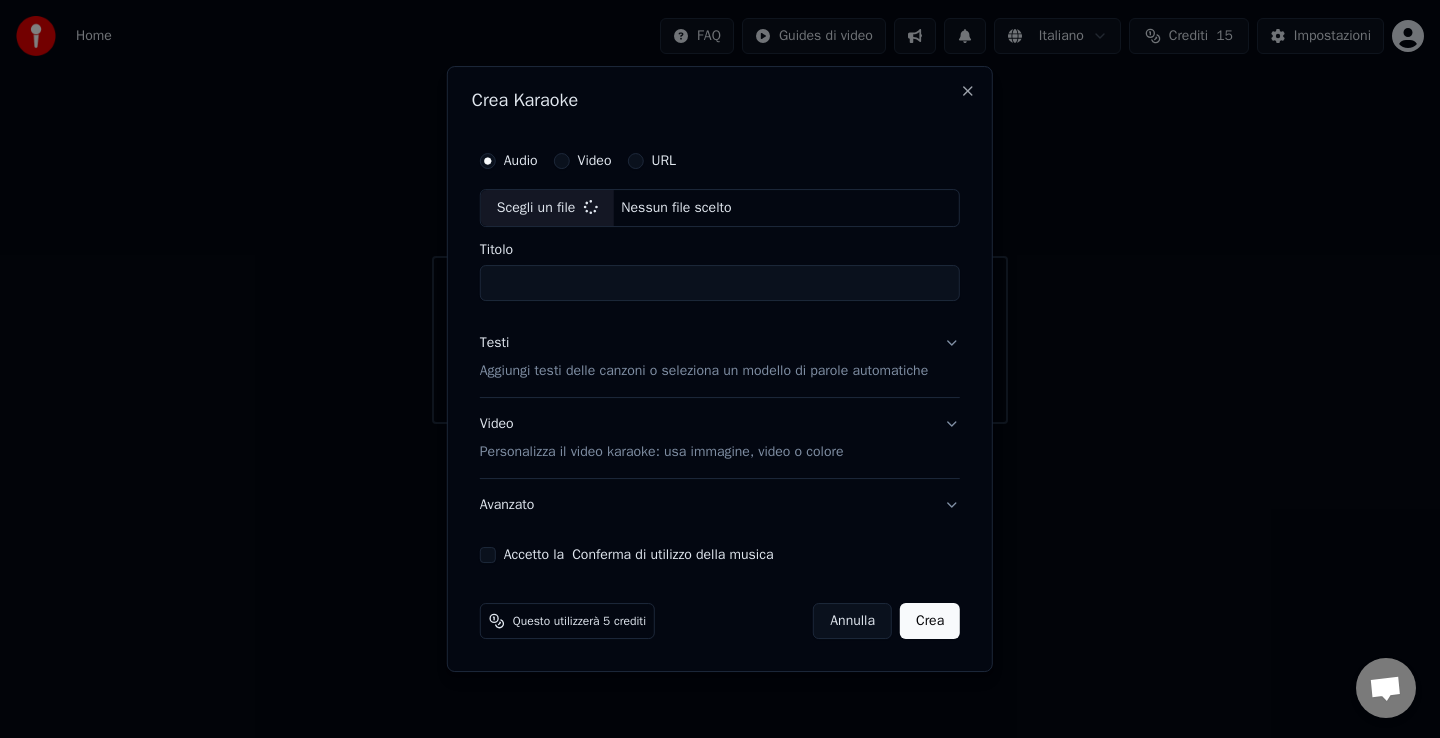 type on "*********" 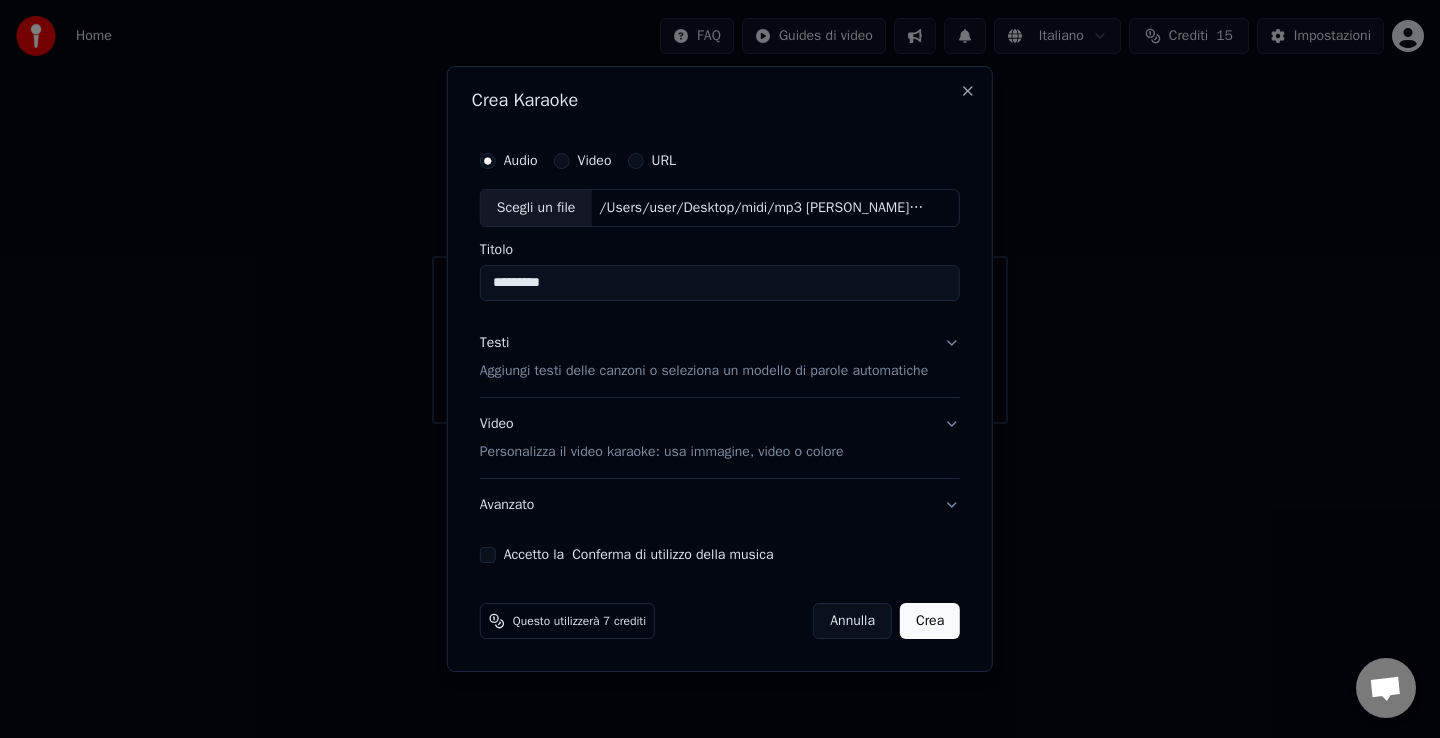 click on "Crea" at bounding box center (930, 621) 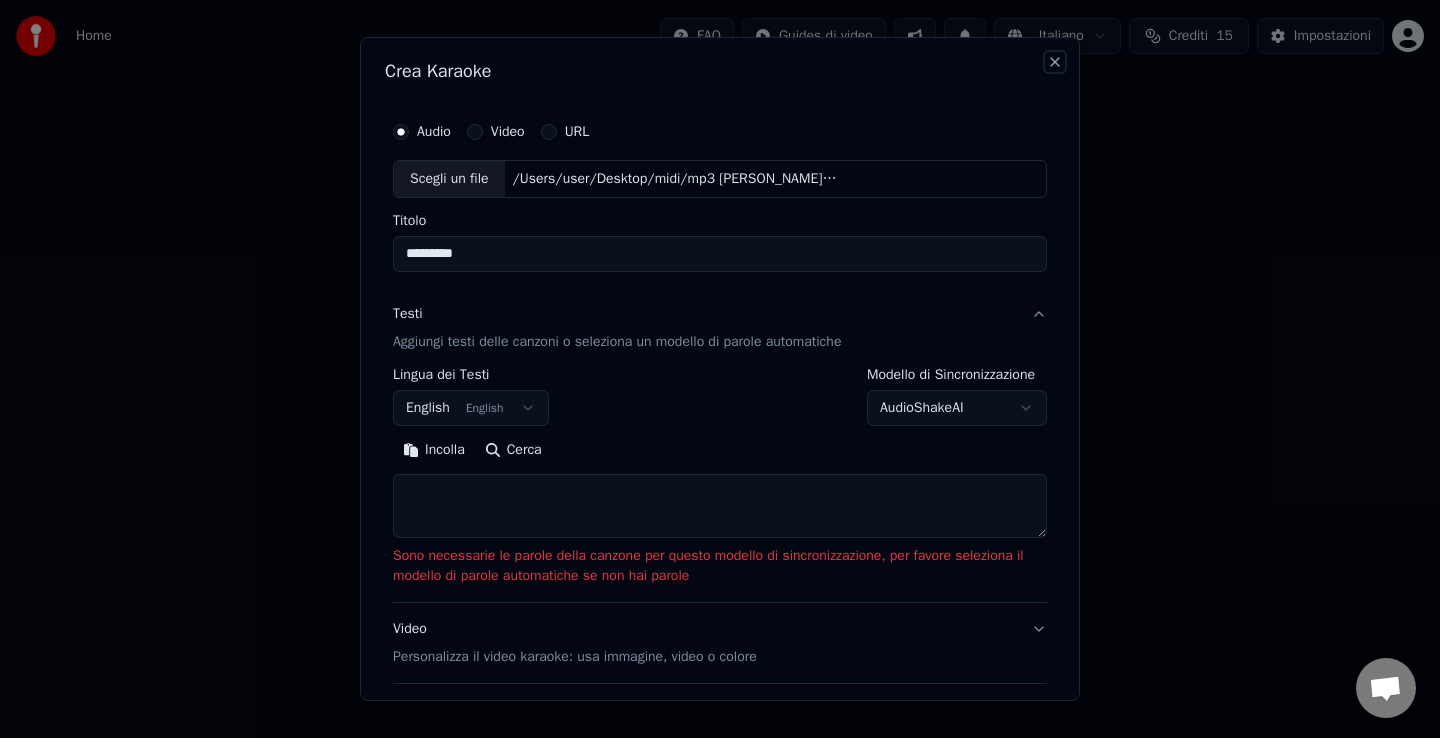 click on "Close" at bounding box center (1055, 62) 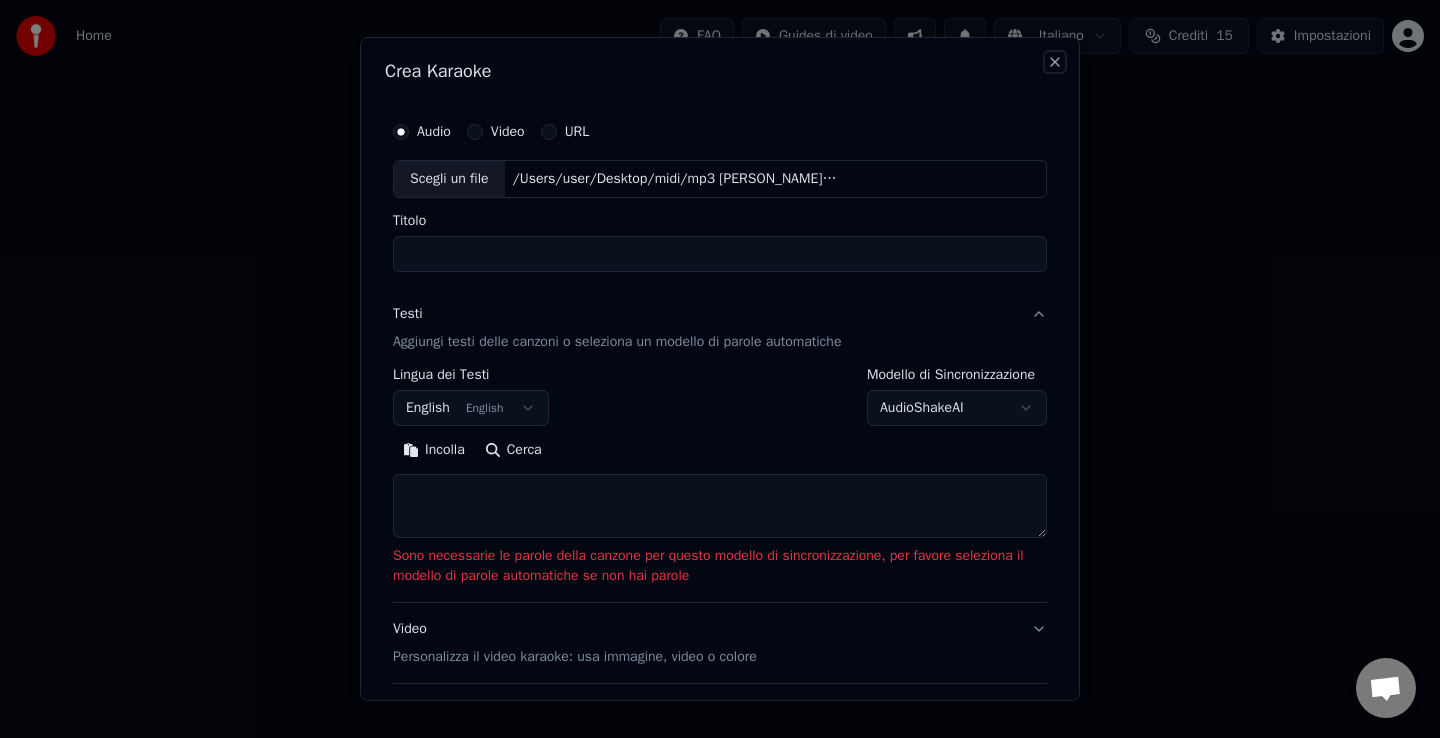 select 